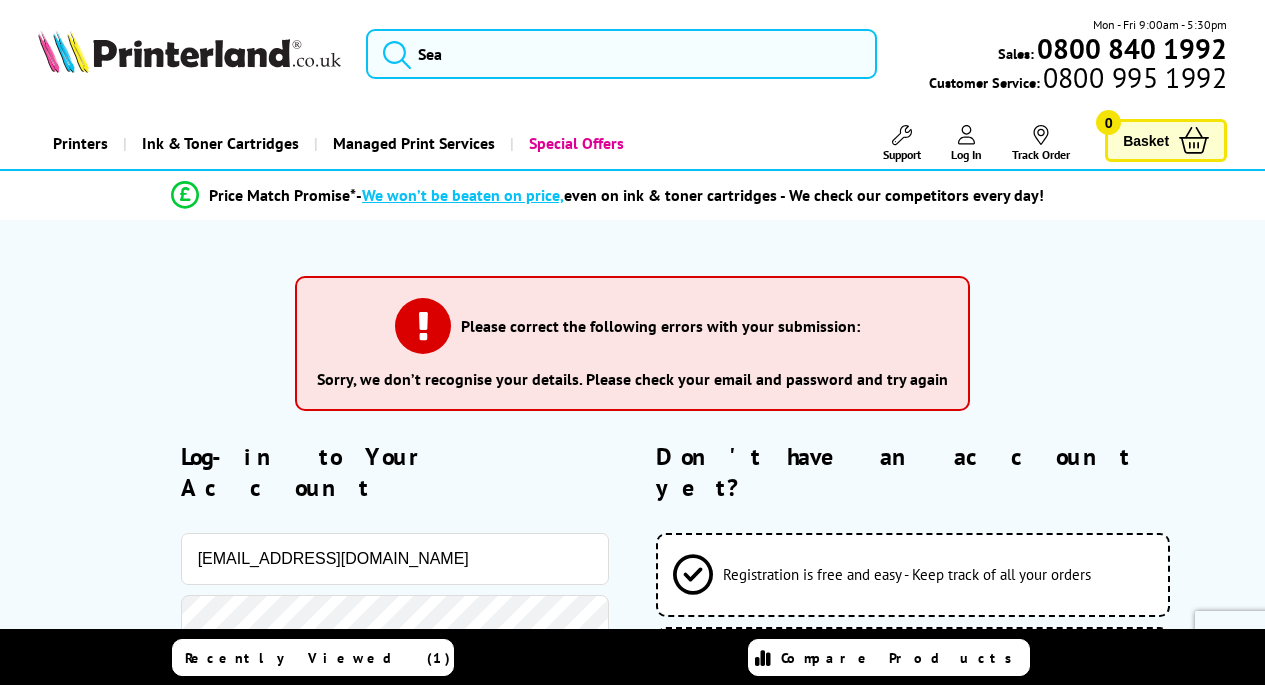 scroll, scrollTop: 0, scrollLeft: 0, axis: both 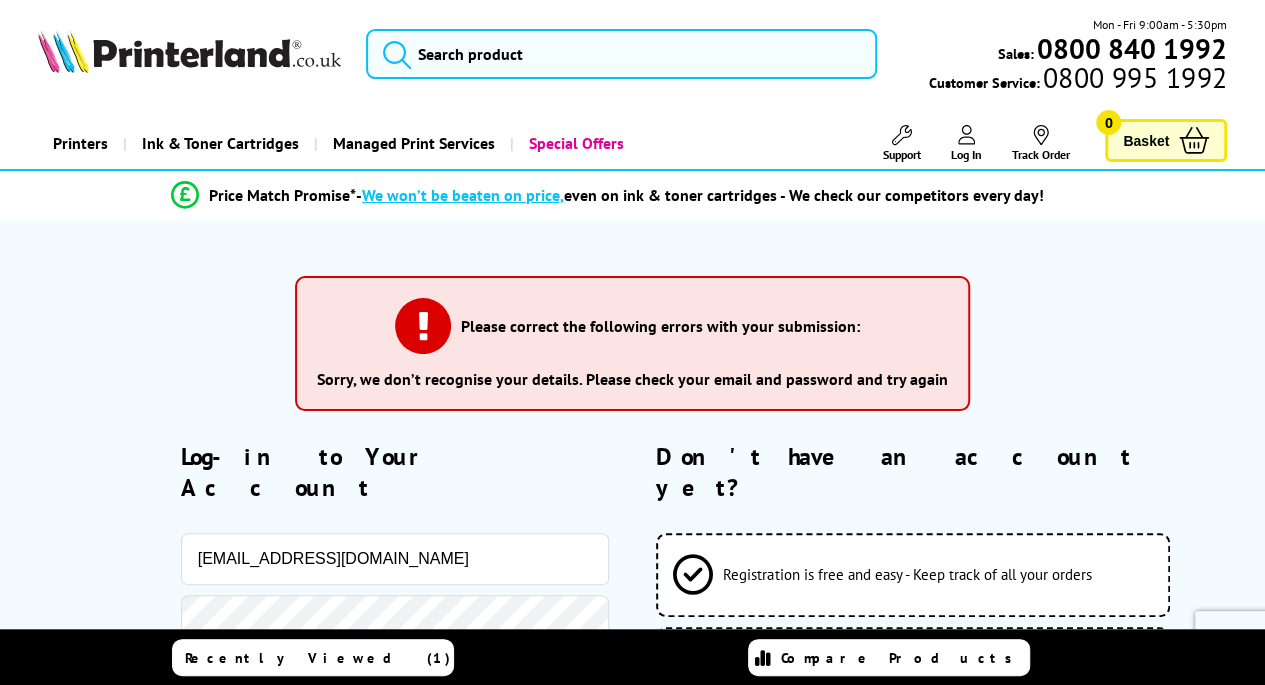 click on "Log-in to Your Account
hotstonn@seniorplc.com
Remember Me
Privacy Policy" at bounding box center [632, 702] 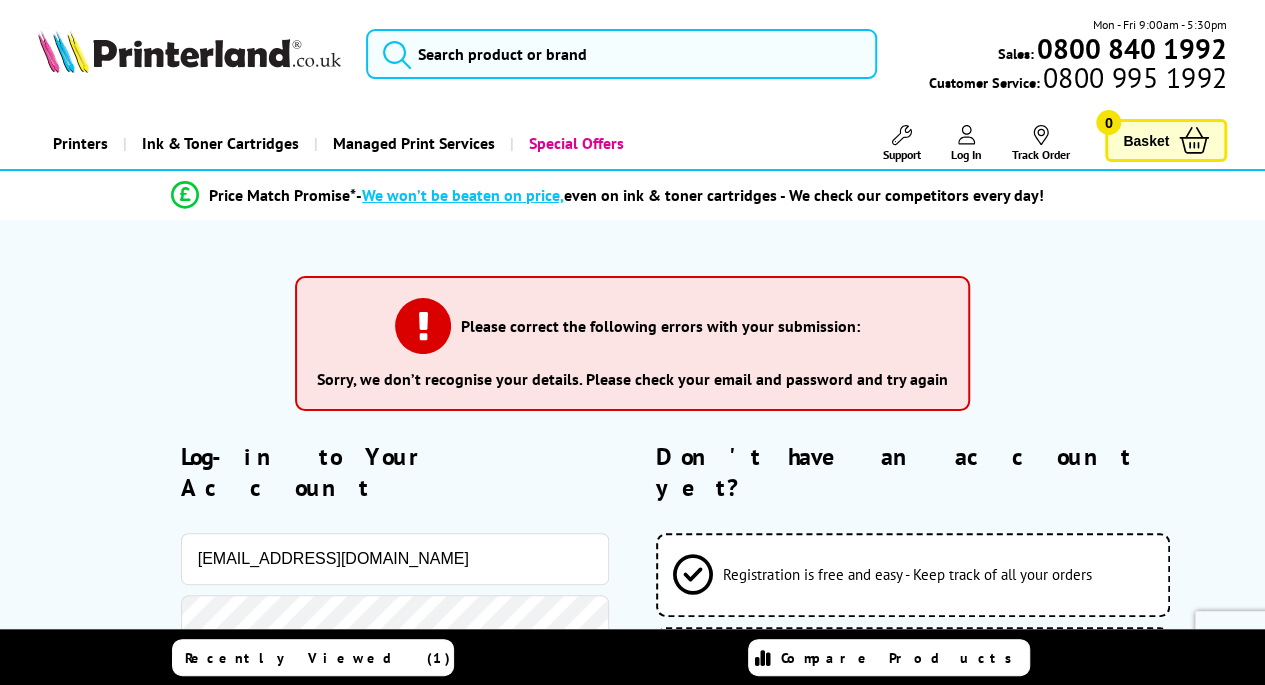 click on "Log-in to your account" at bounding box center [395, 753] 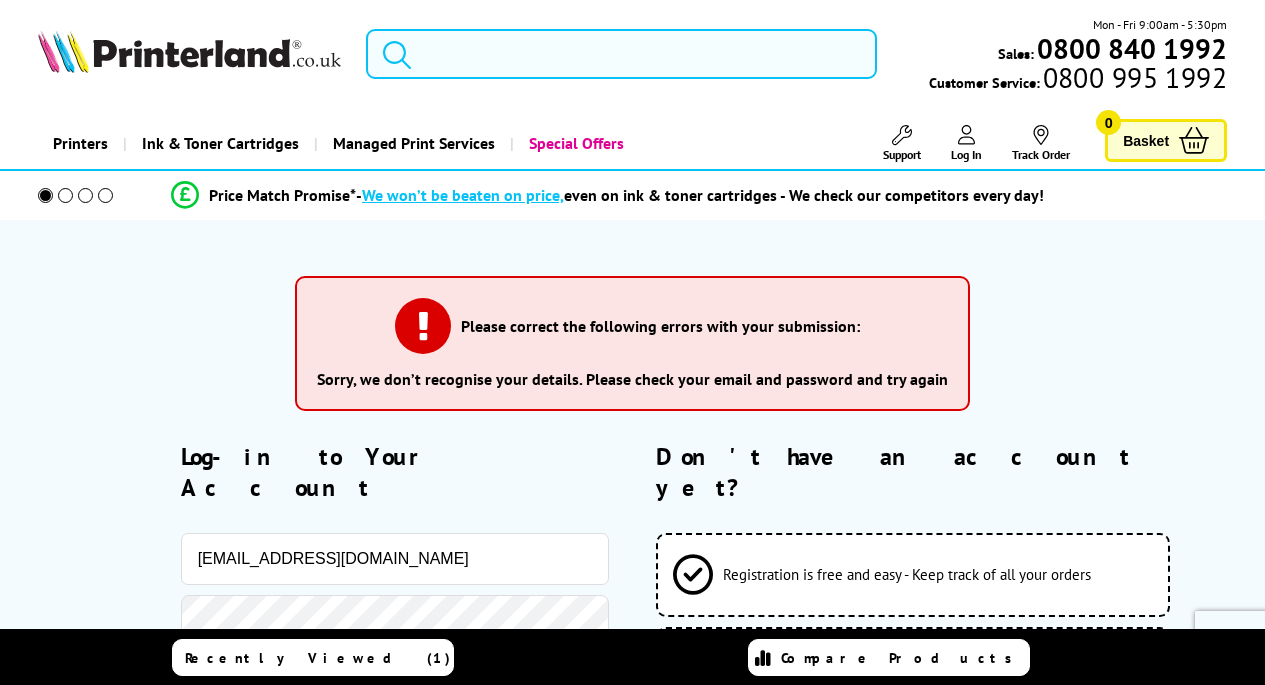 scroll, scrollTop: 0, scrollLeft: 0, axis: both 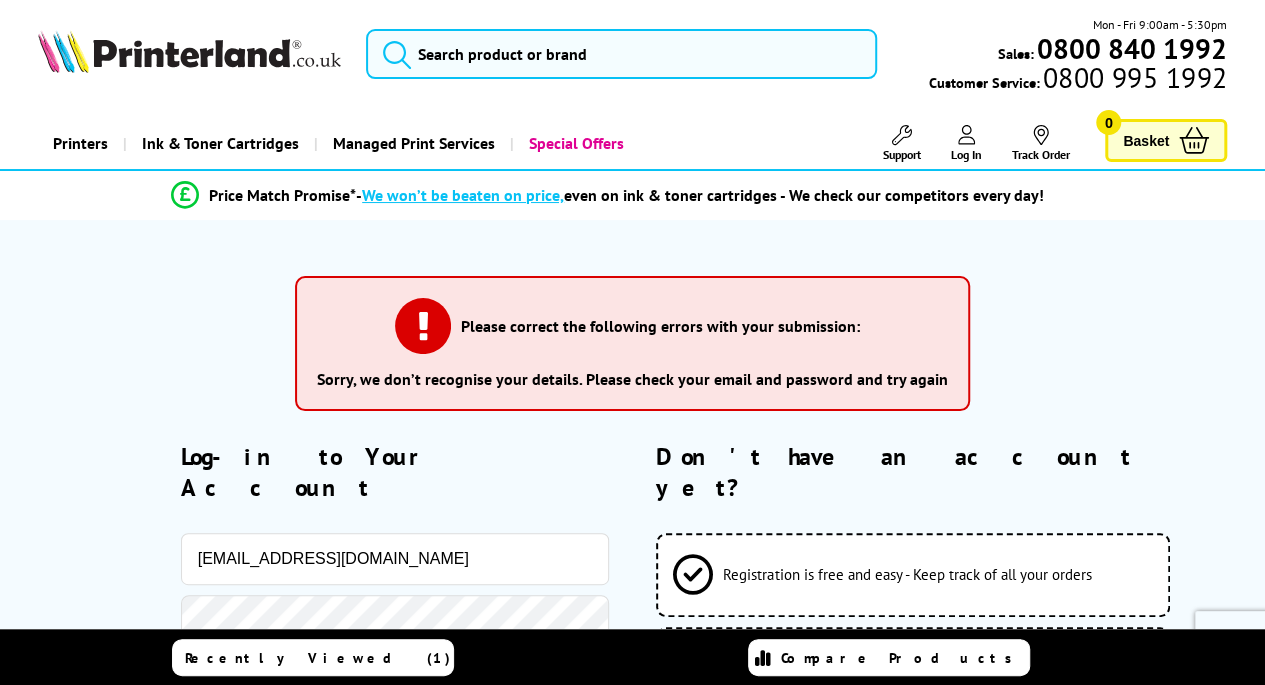 click on "Log-in to your account" at bounding box center [395, 753] 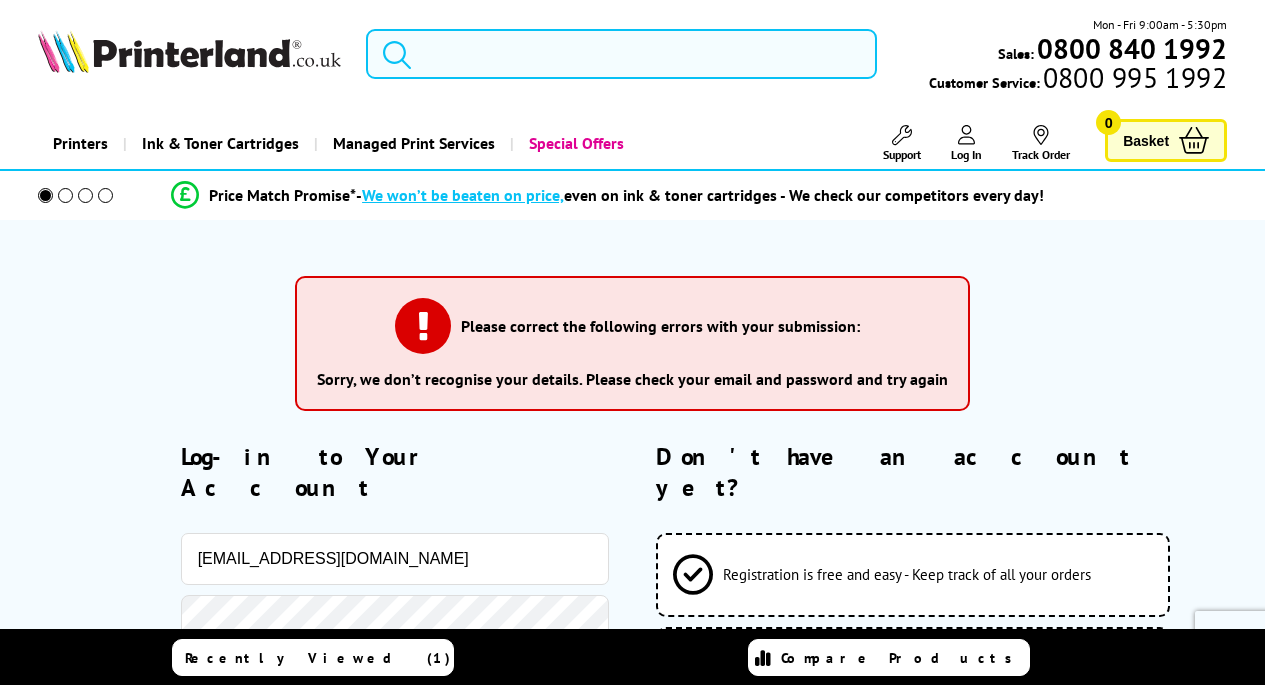 scroll, scrollTop: 0, scrollLeft: 0, axis: both 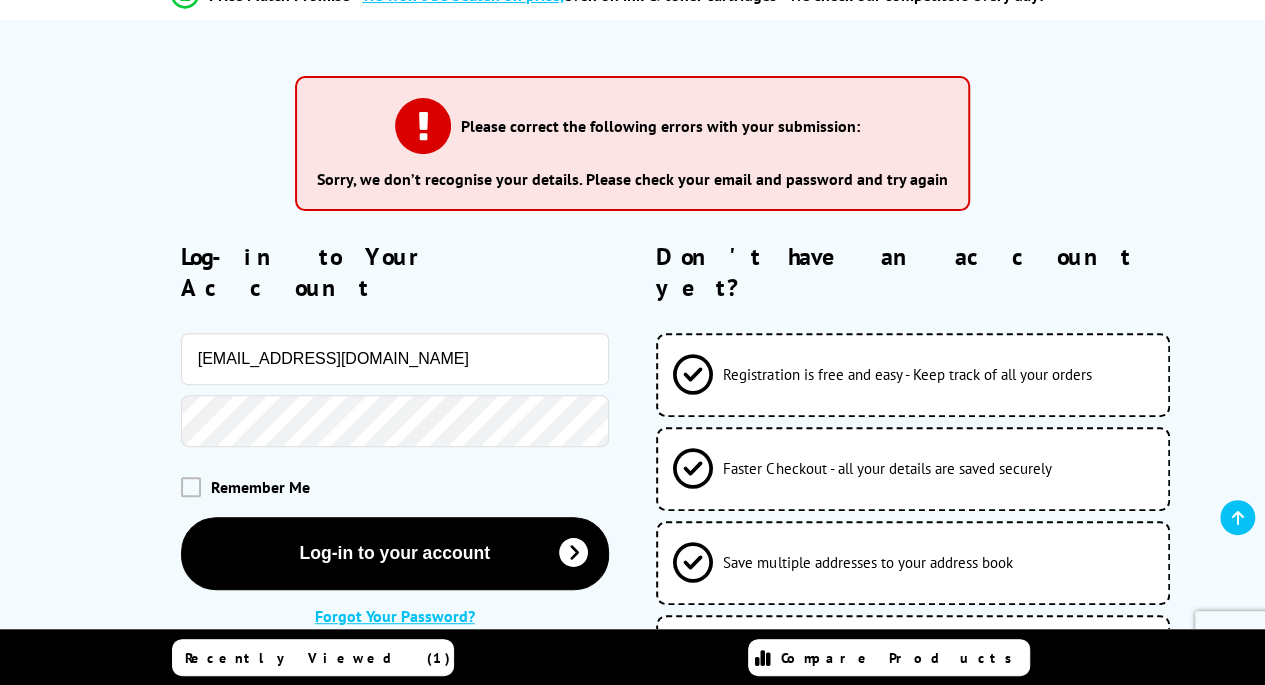 click on "Forgot Your Password?" at bounding box center [395, 616] 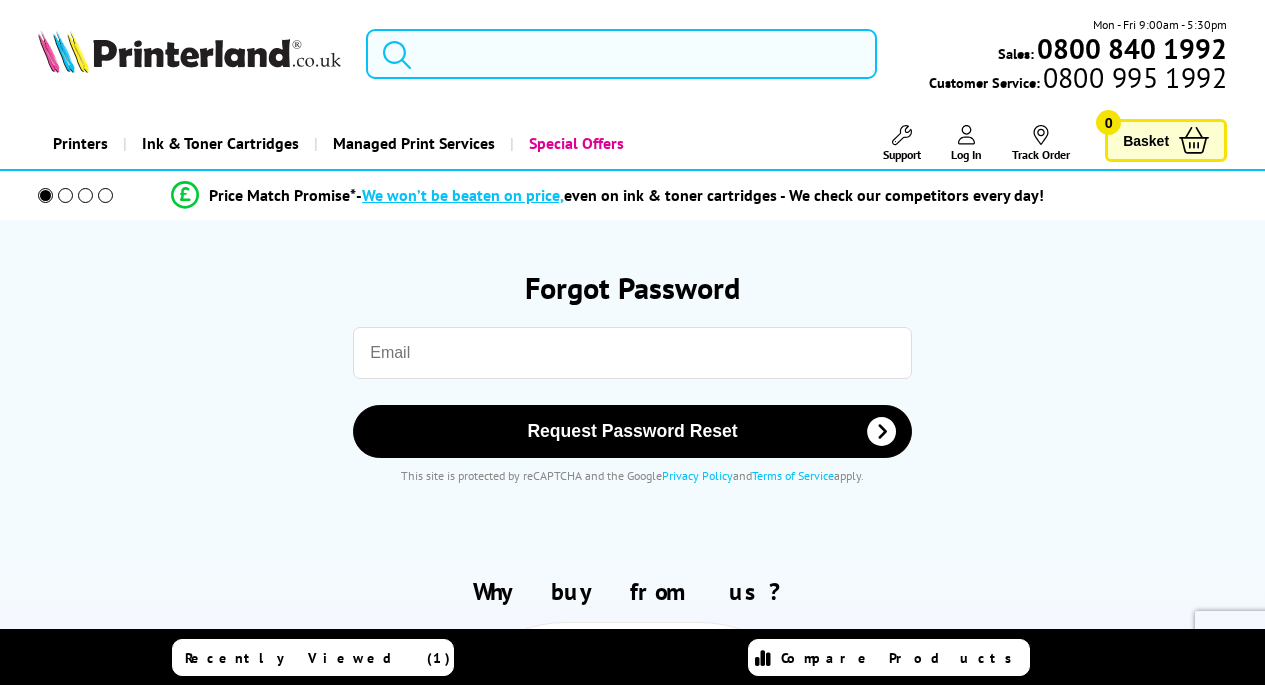 scroll, scrollTop: 0, scrollLeft: 0, axis: both 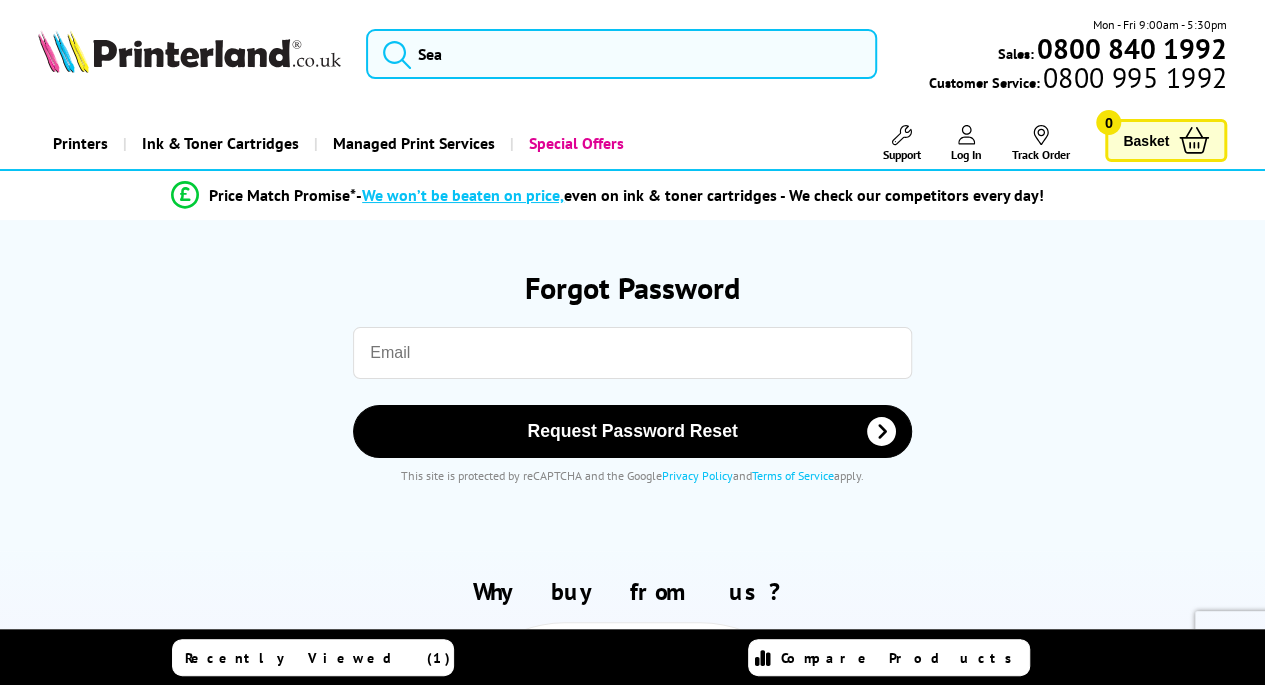 click at bounding box center (632, 353) 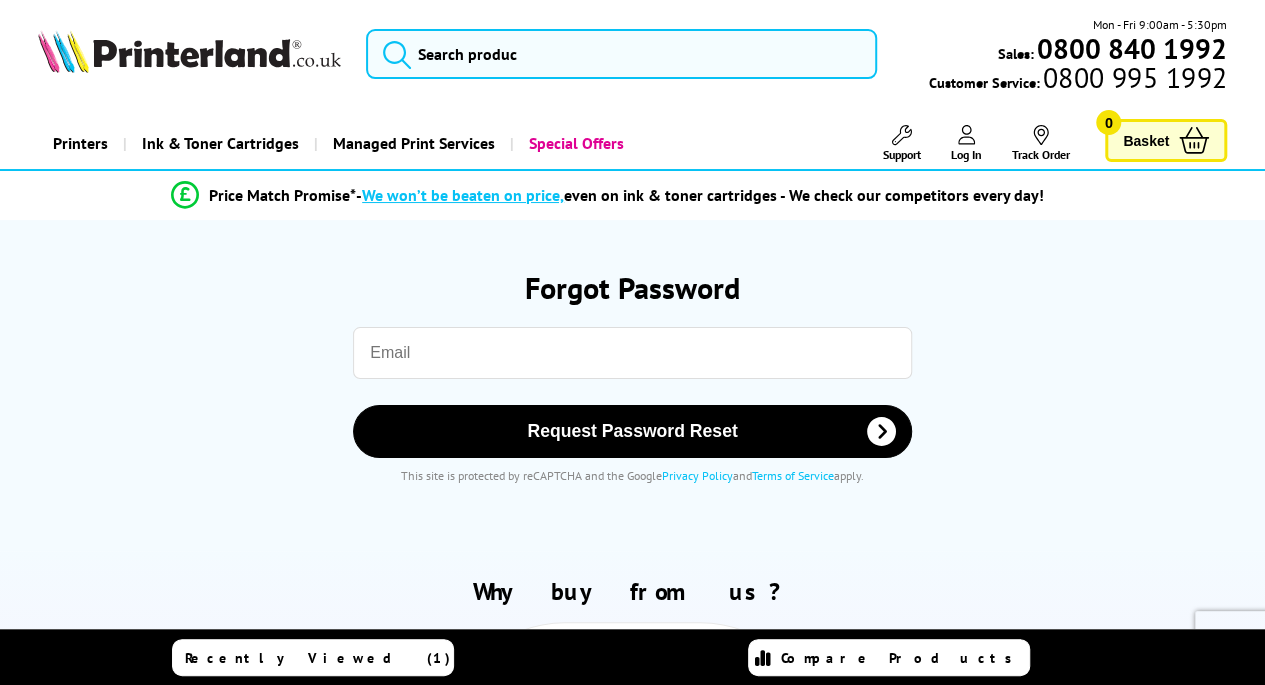 type on "hotstonn@seniorplc.com" 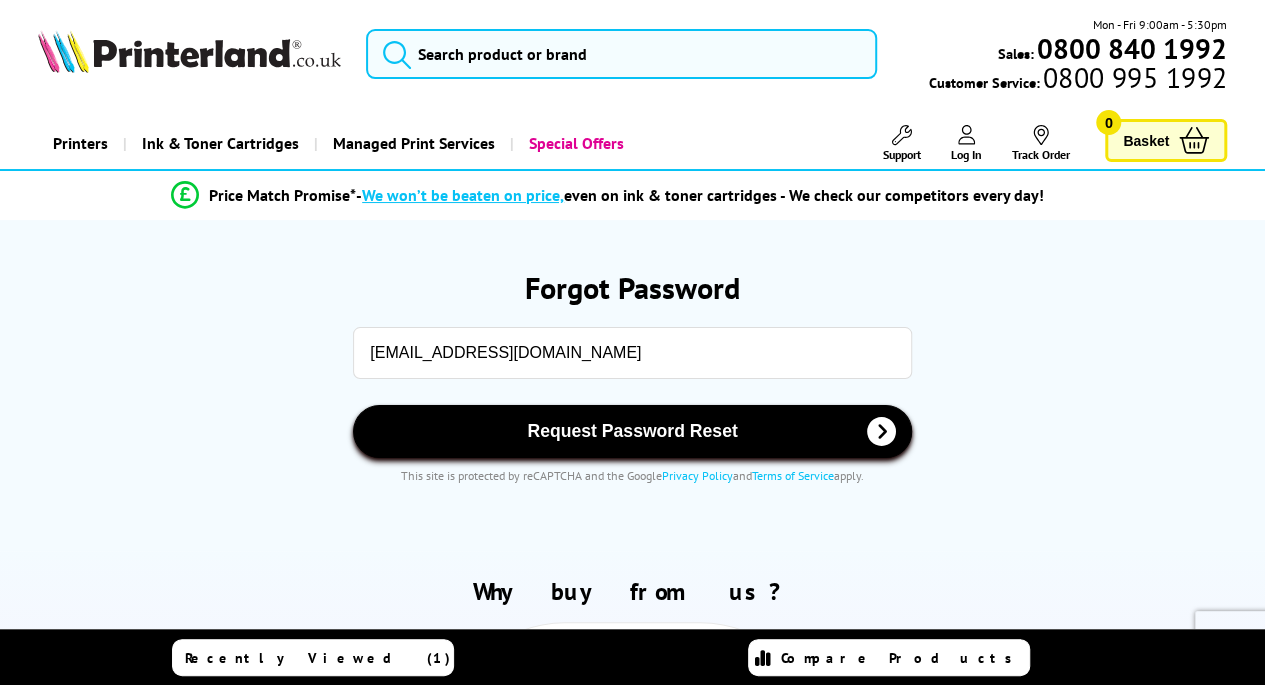 click on "Request Password Reset" at bounding box center [632, 431] 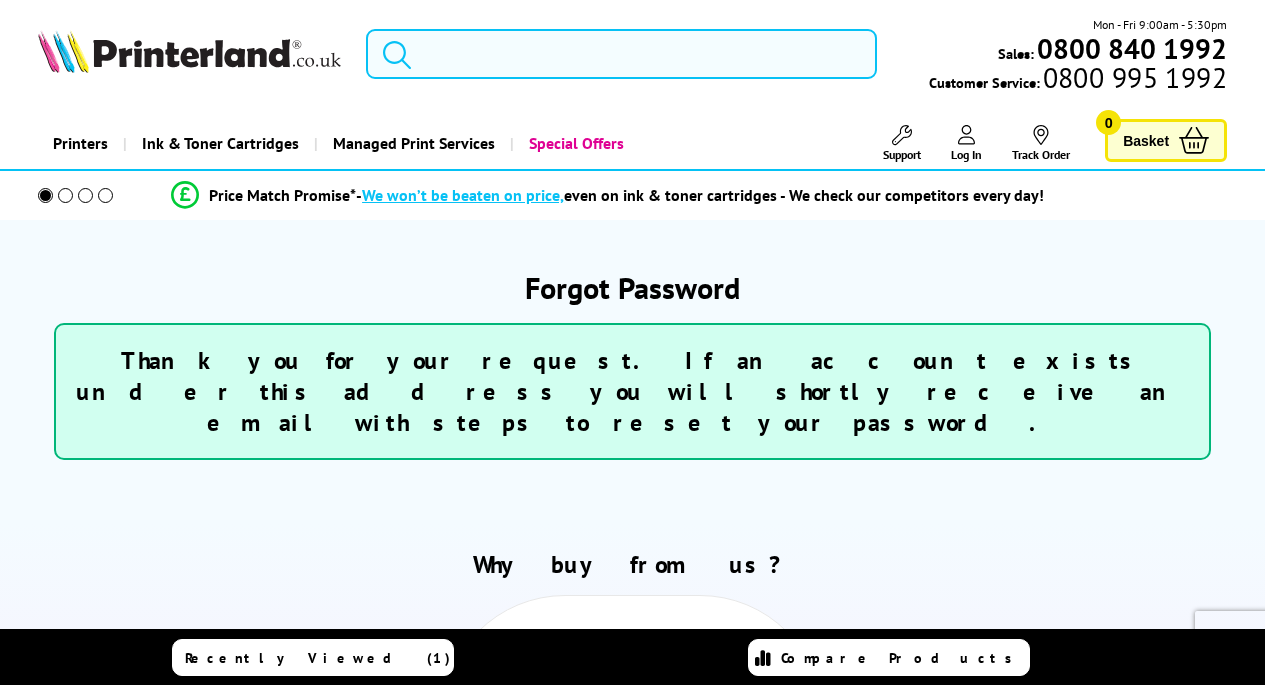 scroll, scrollTop: 0, scrollLeft: 0, axis: both 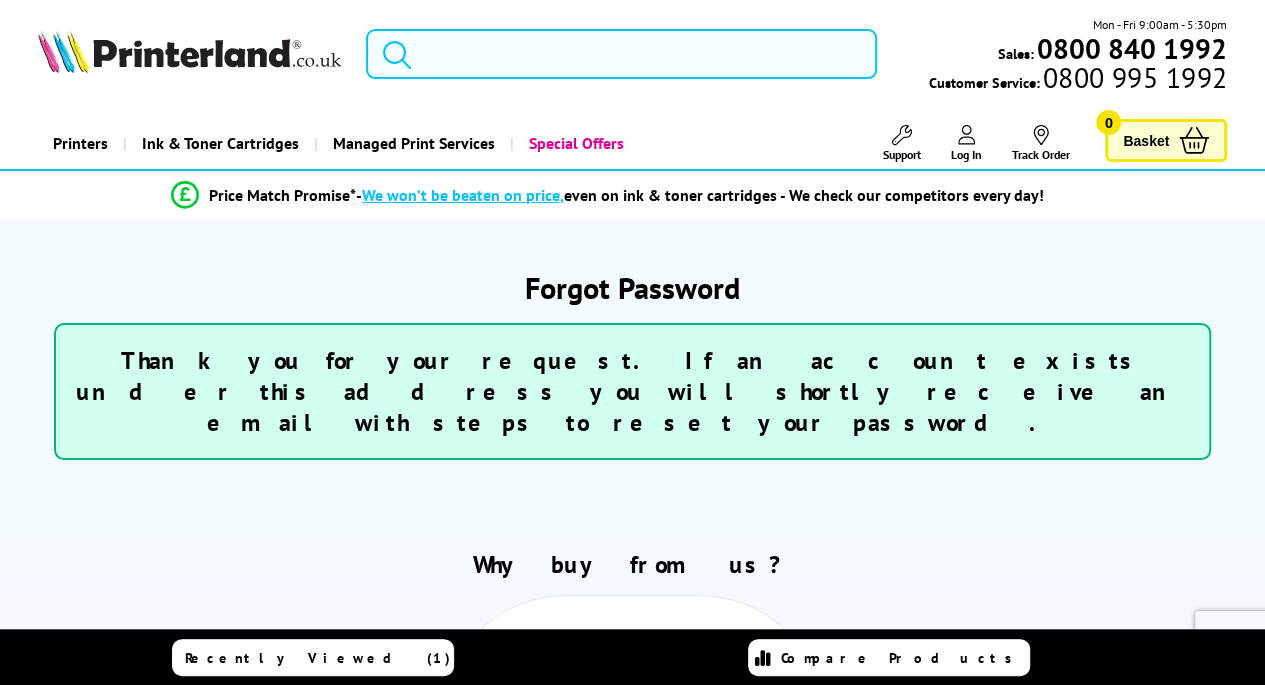 click at bounding box center [621, 54] 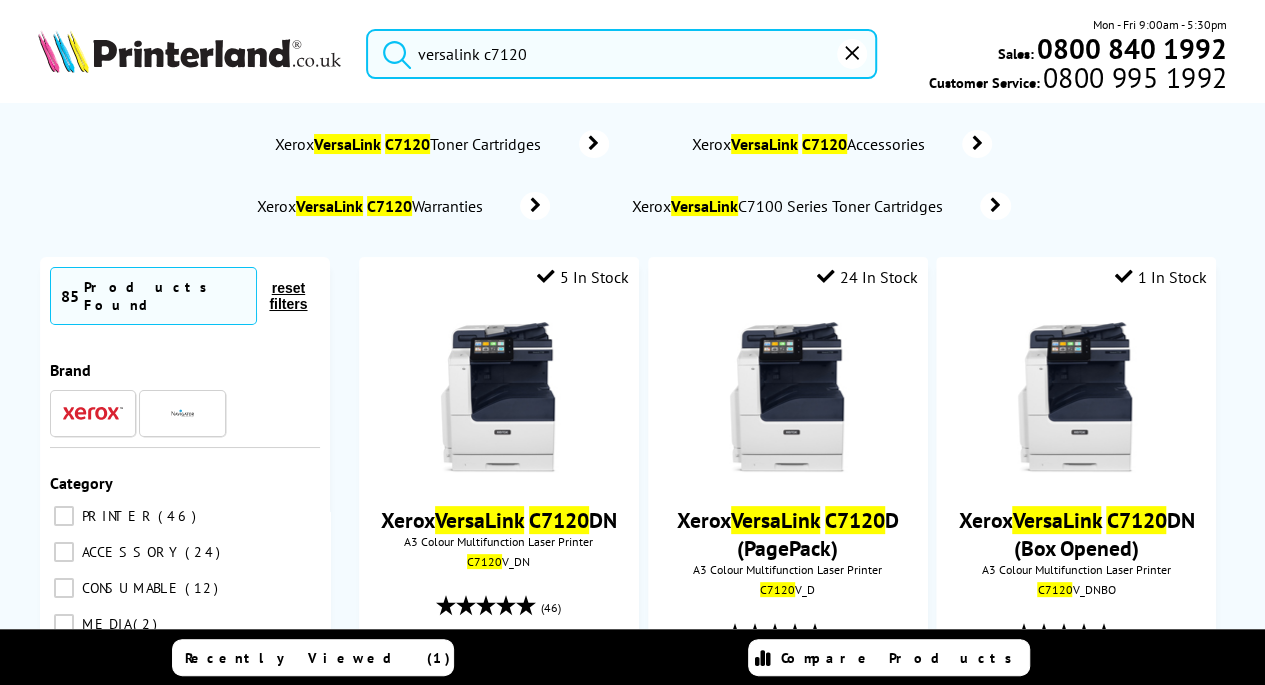 type on "versalink c7120" 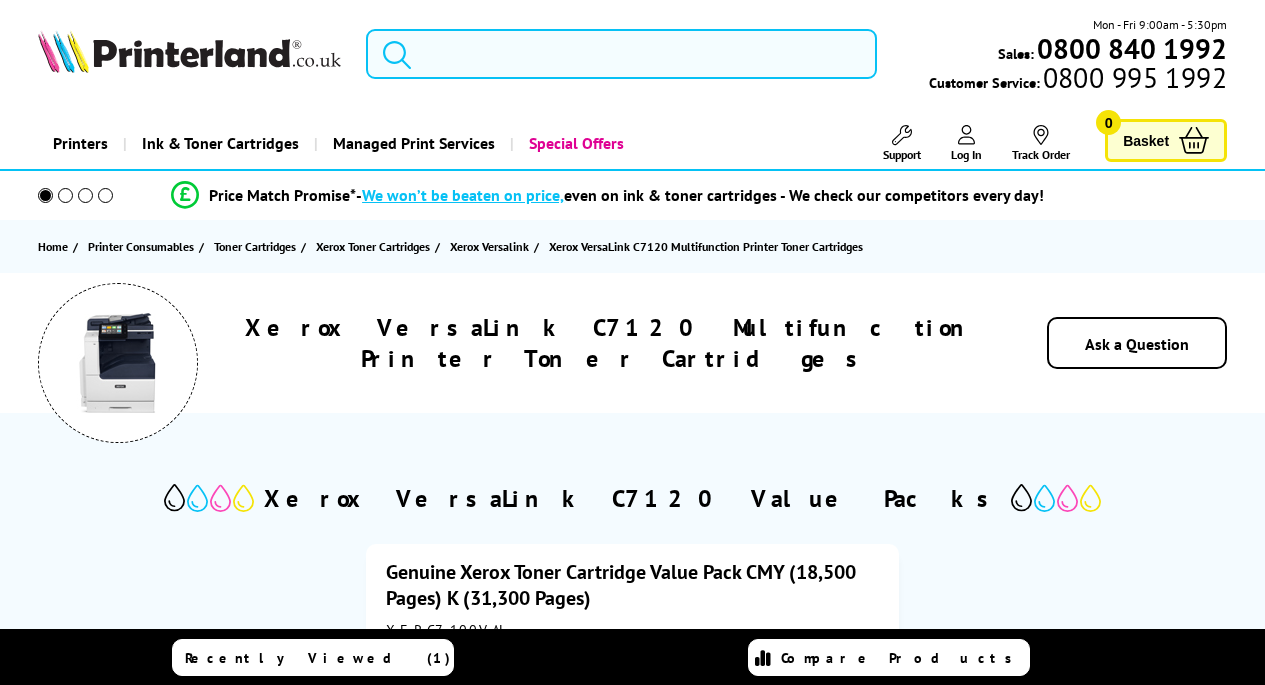 scroll, scrollTop: 0, scrollLeft: 0, axis: both 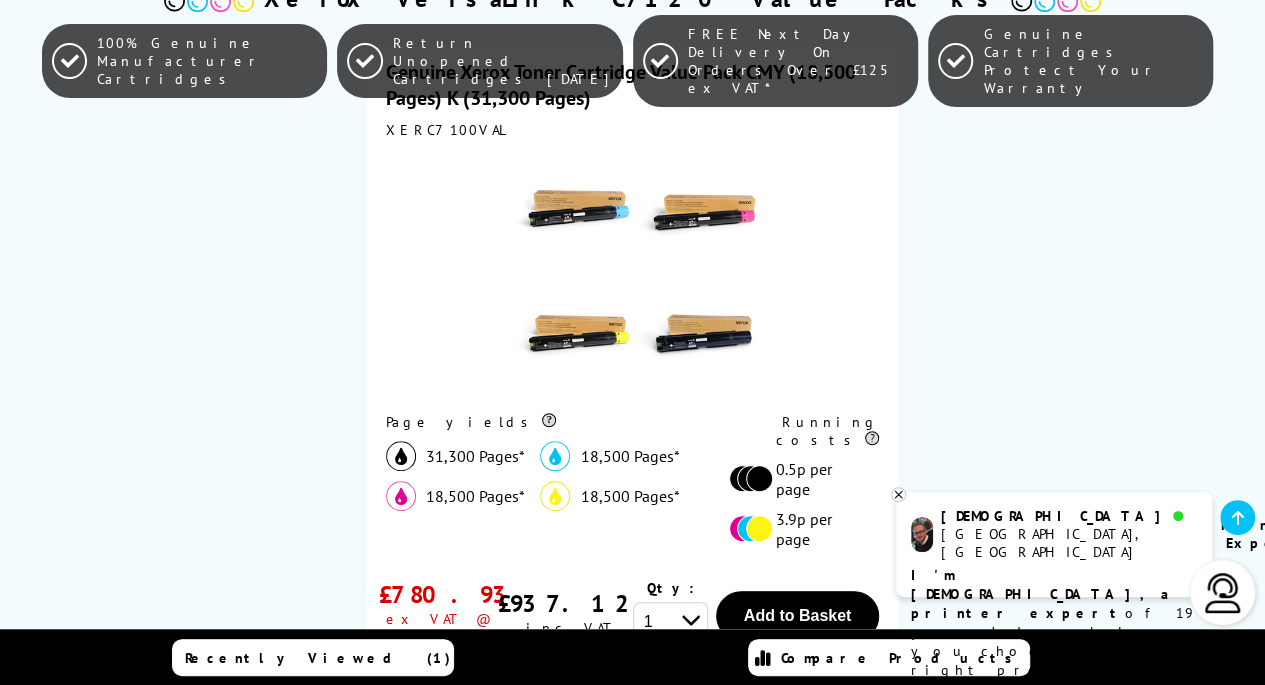 click 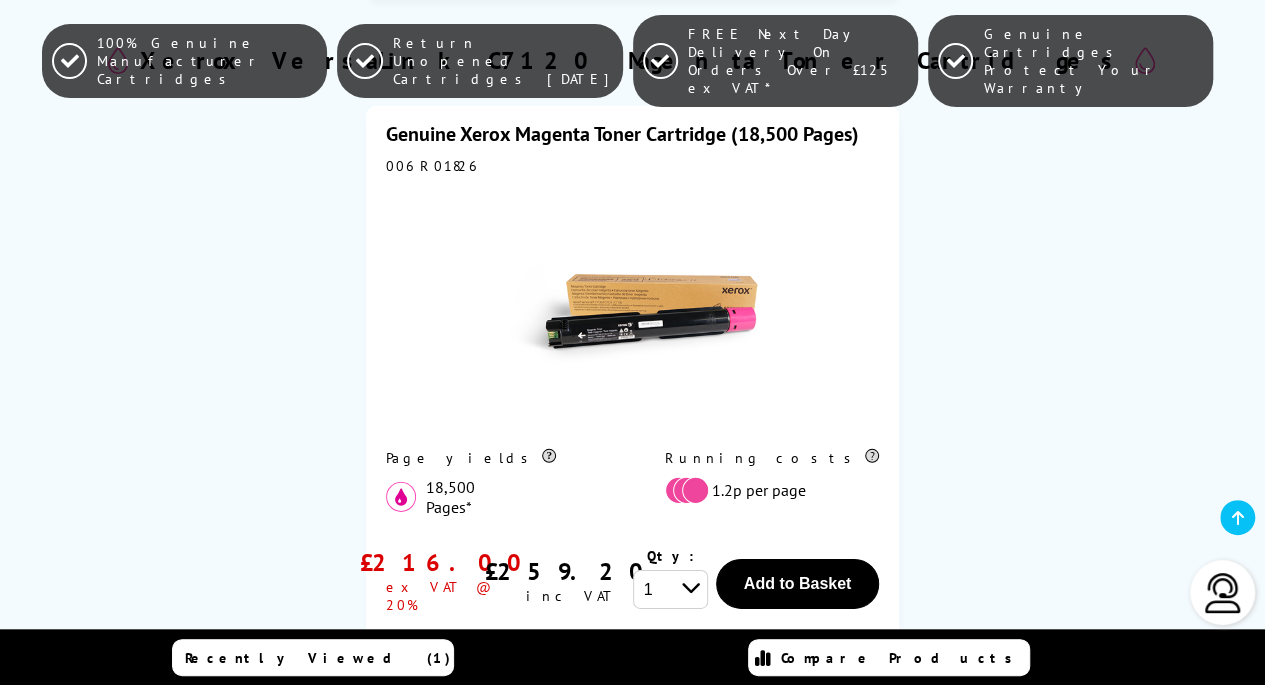 scroll, scrollTop: 3000, scrollLeft: 0, axis: vertical 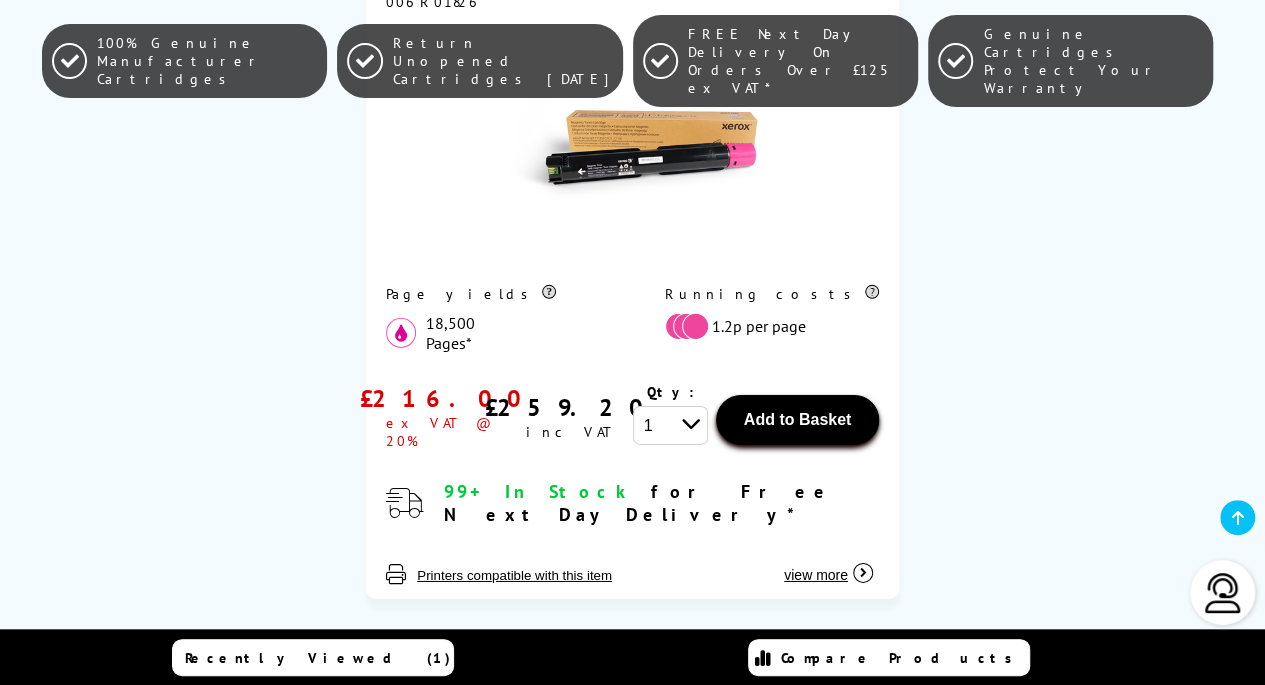 click on "Add to Basket" at bounding box center [798, -1885] 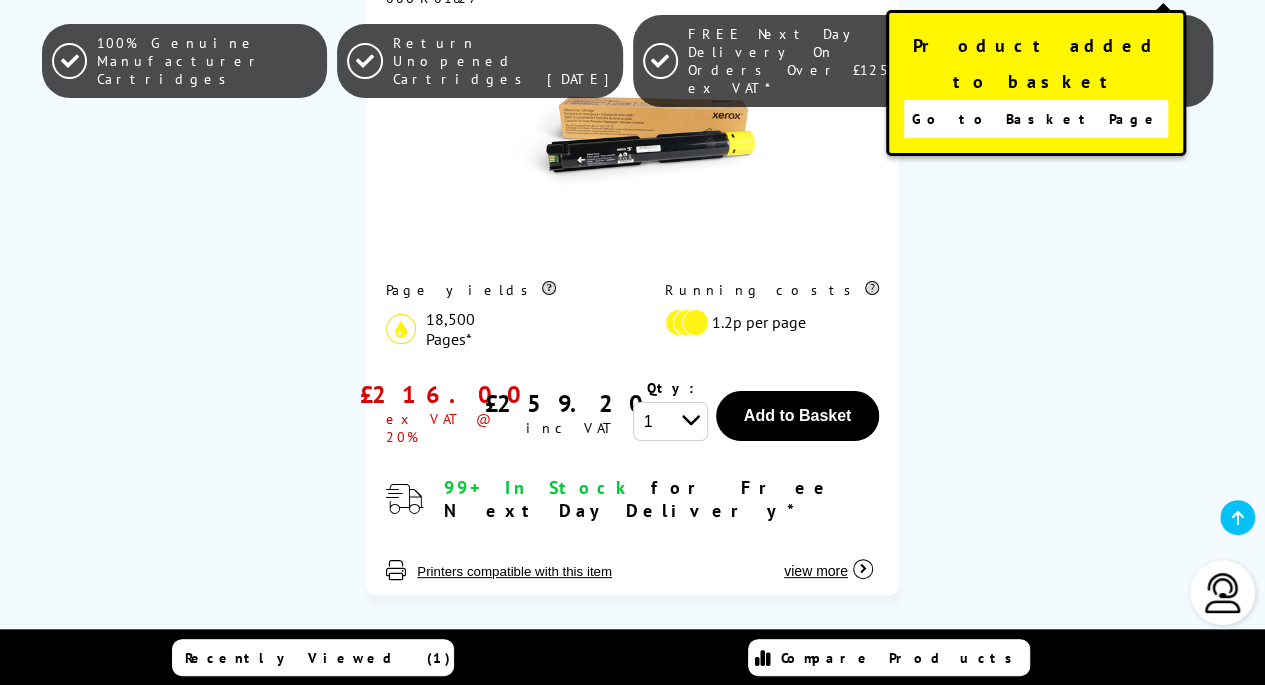 scroll, scrollTop: 3800, scrollLeft: 0, axis: vertical 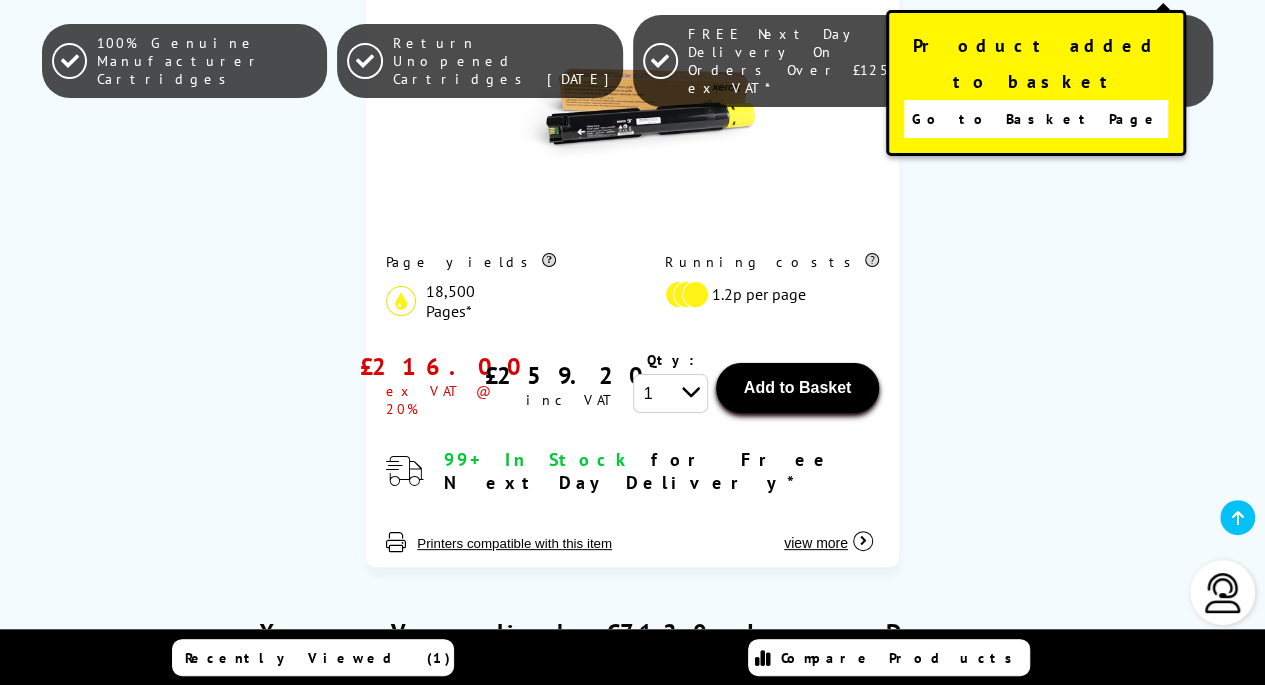 click on "Add to Basket" at bounding box center (797, -2684) 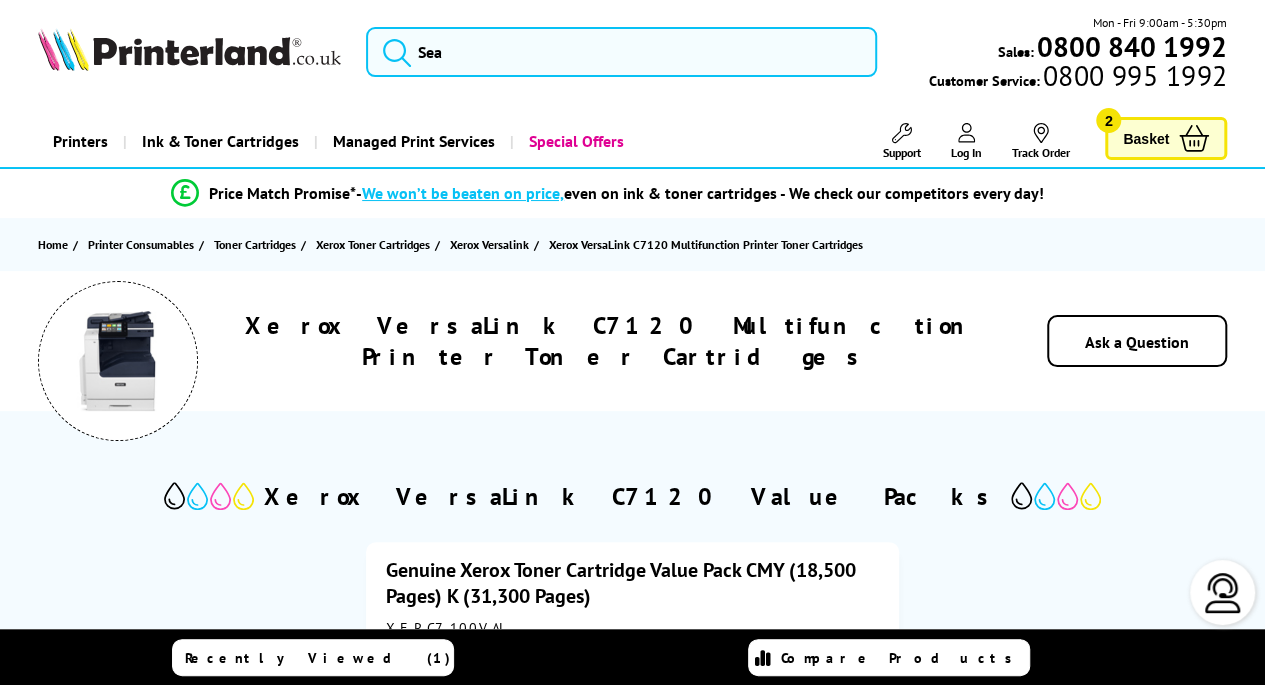 scroll, scrollTop: 0, scrollLeft: 0, axis: both 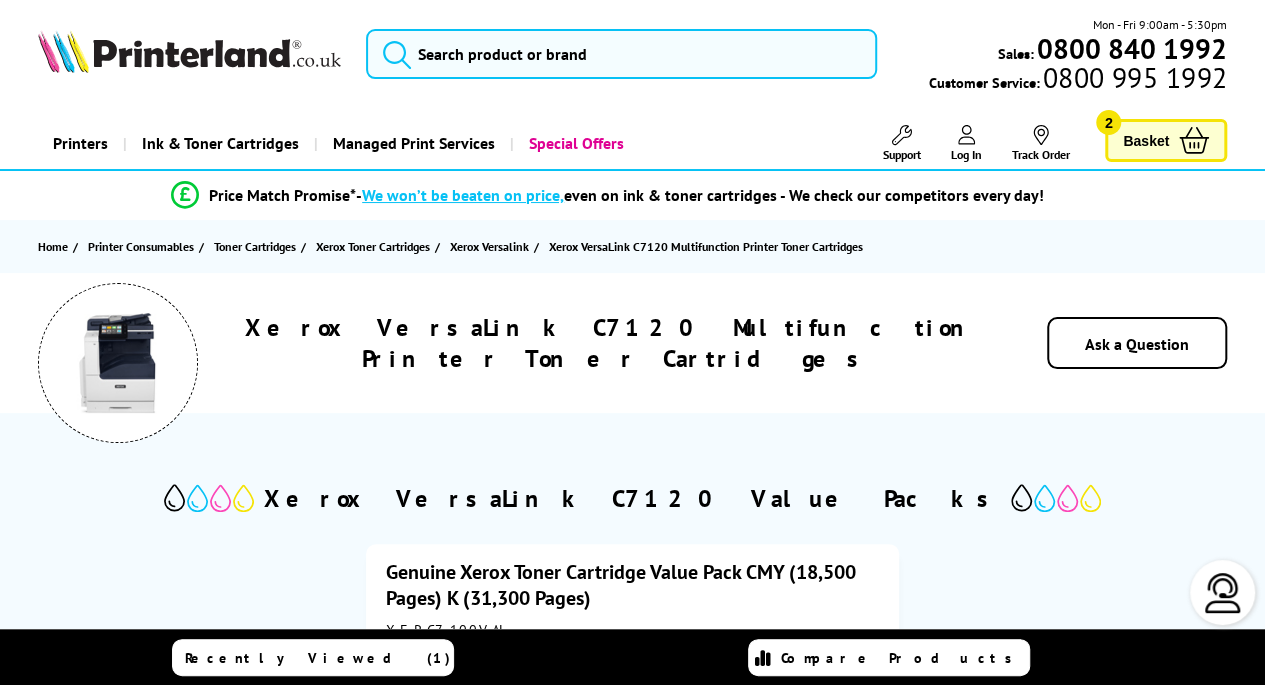 click on "Basket" at bounding box center (1146, 140) 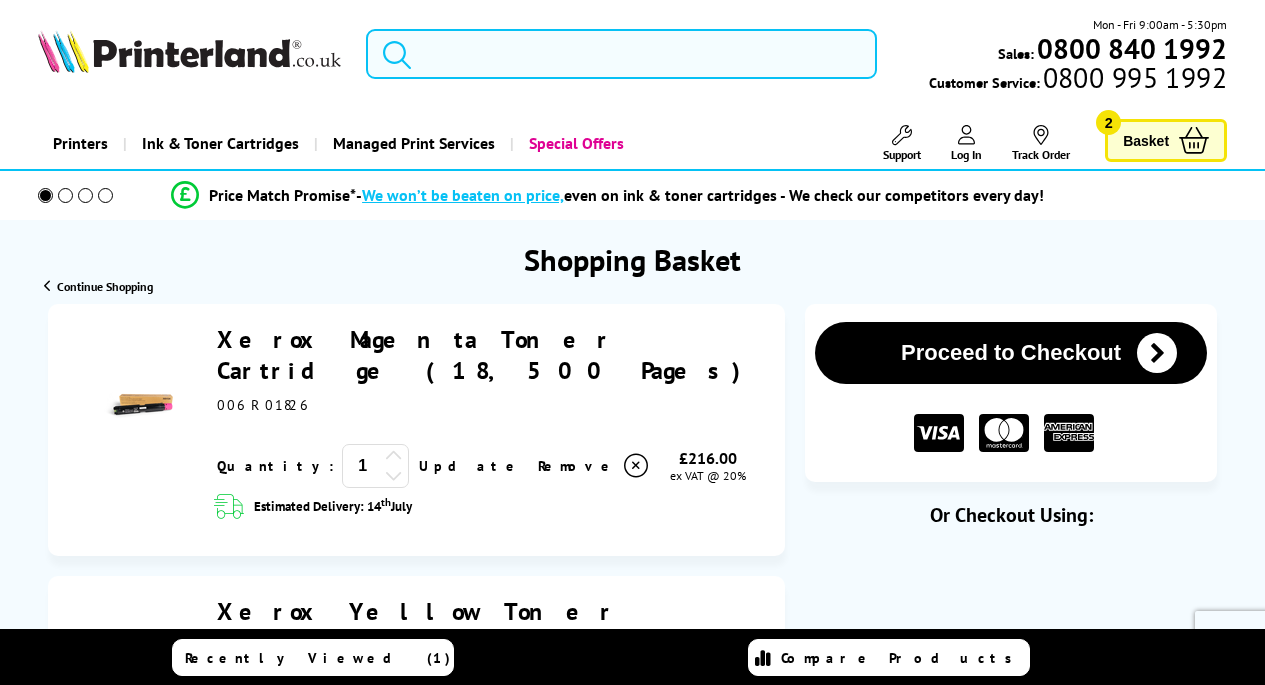 scroll, scrollTop: 0, scrollLeft: 0, axis: both 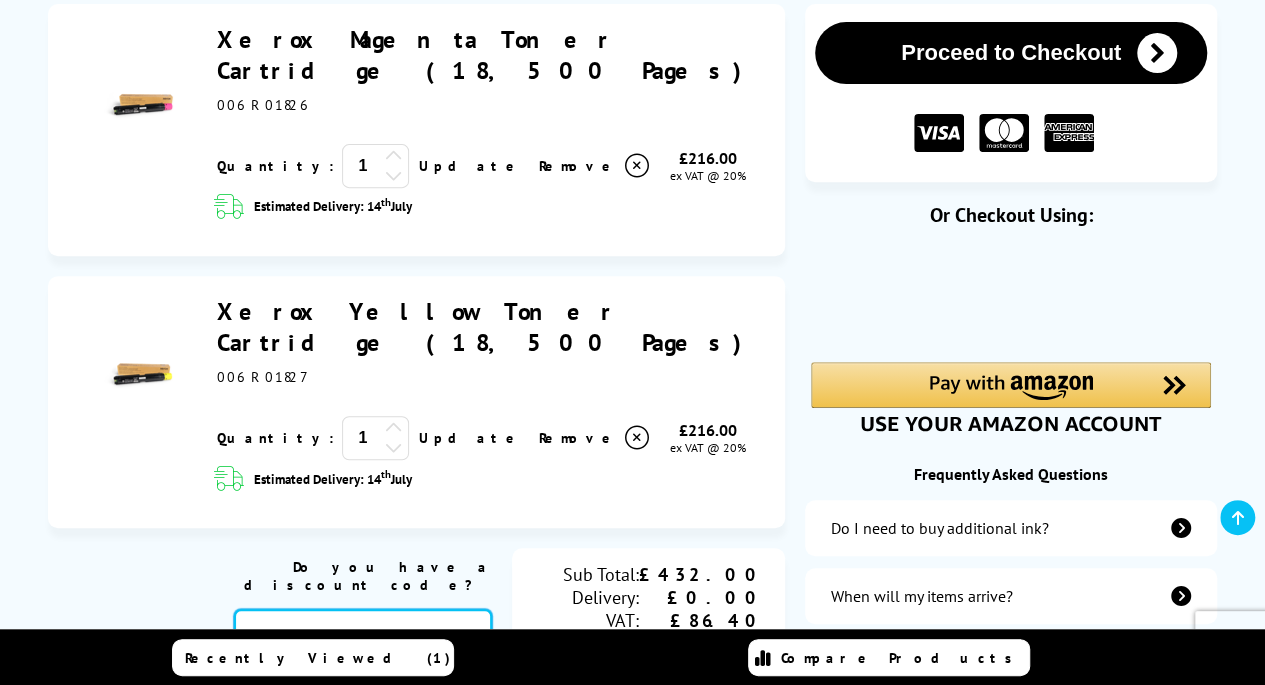 click at bounding box center (363, 636) 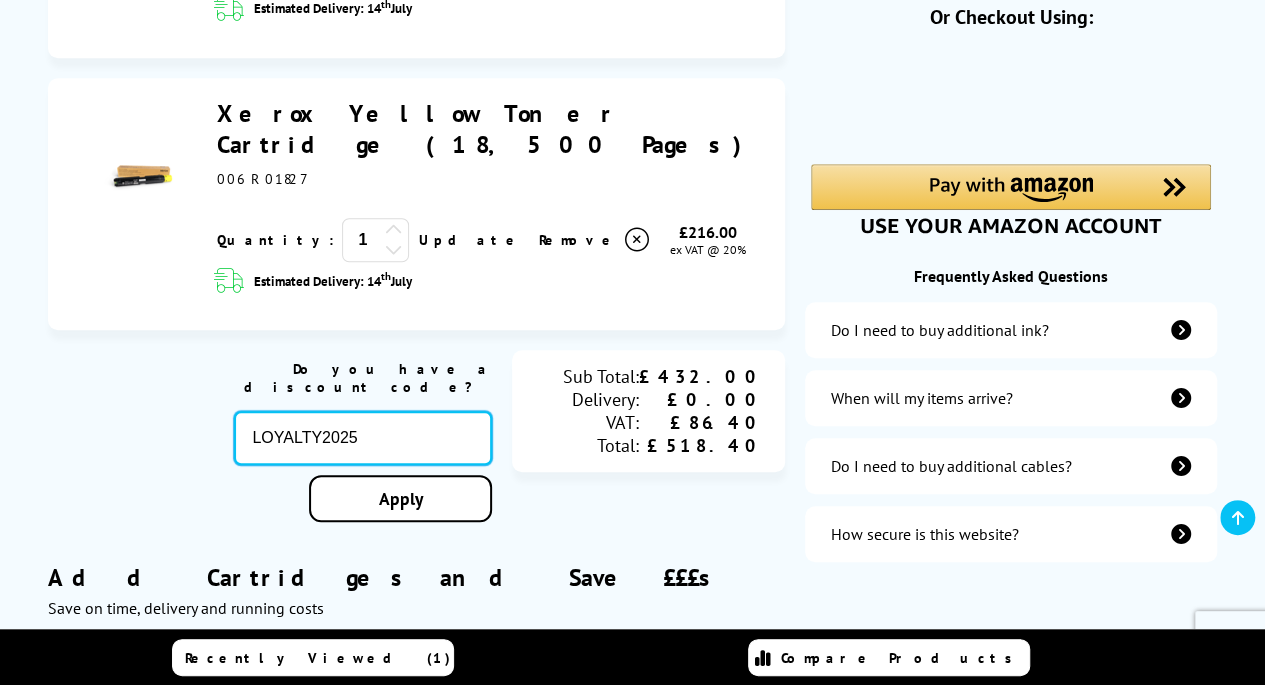 scroll, scrollTop: 500, scrollLeft: 0, axis: vertical 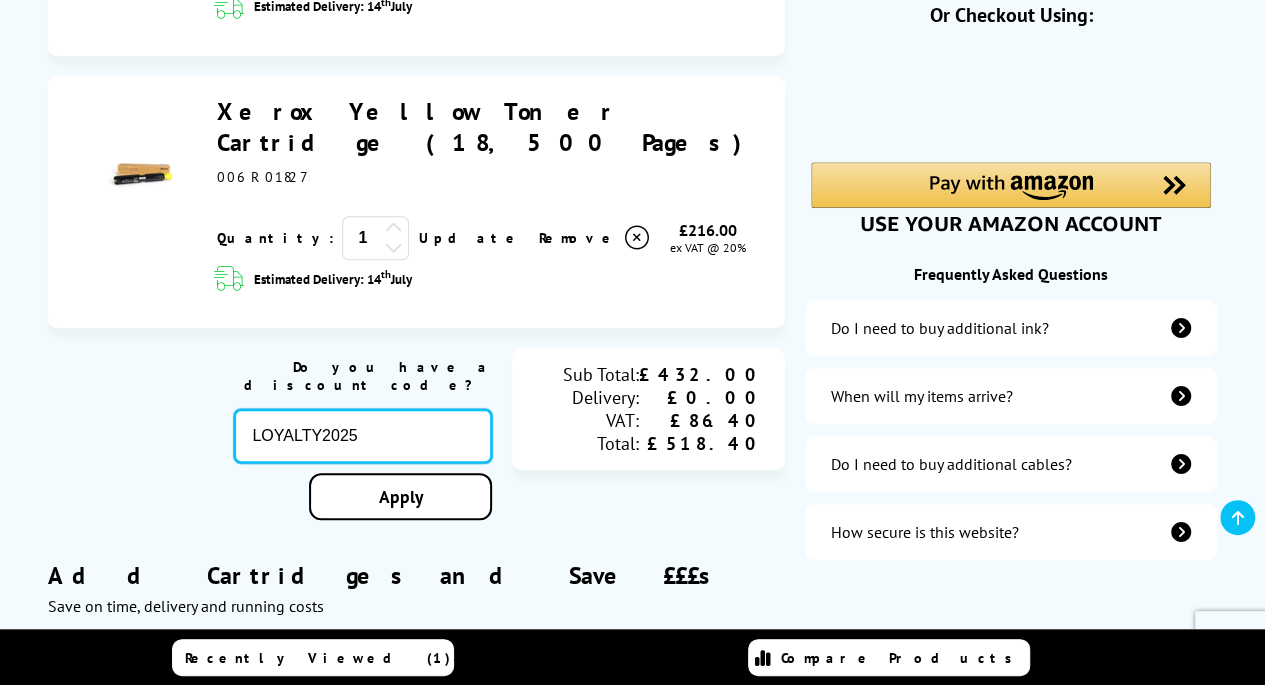 type on "LOYALTY2025" 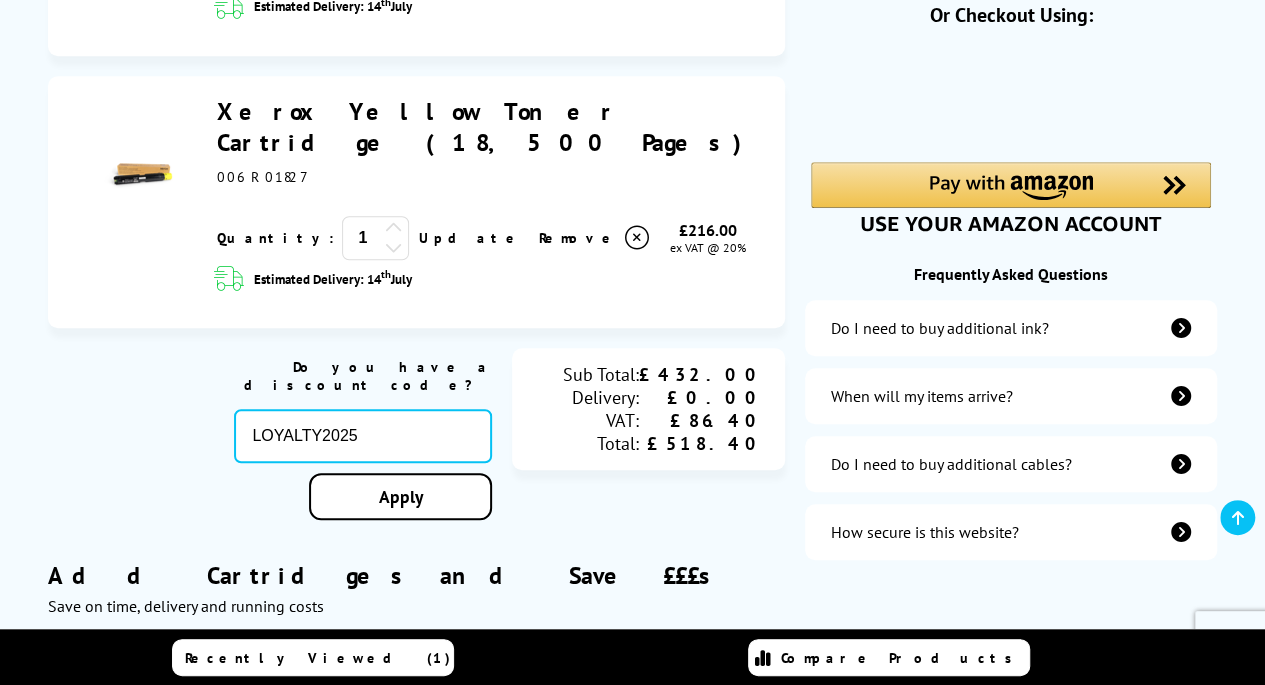 click on "Apply" at bounding box center (400, 496) 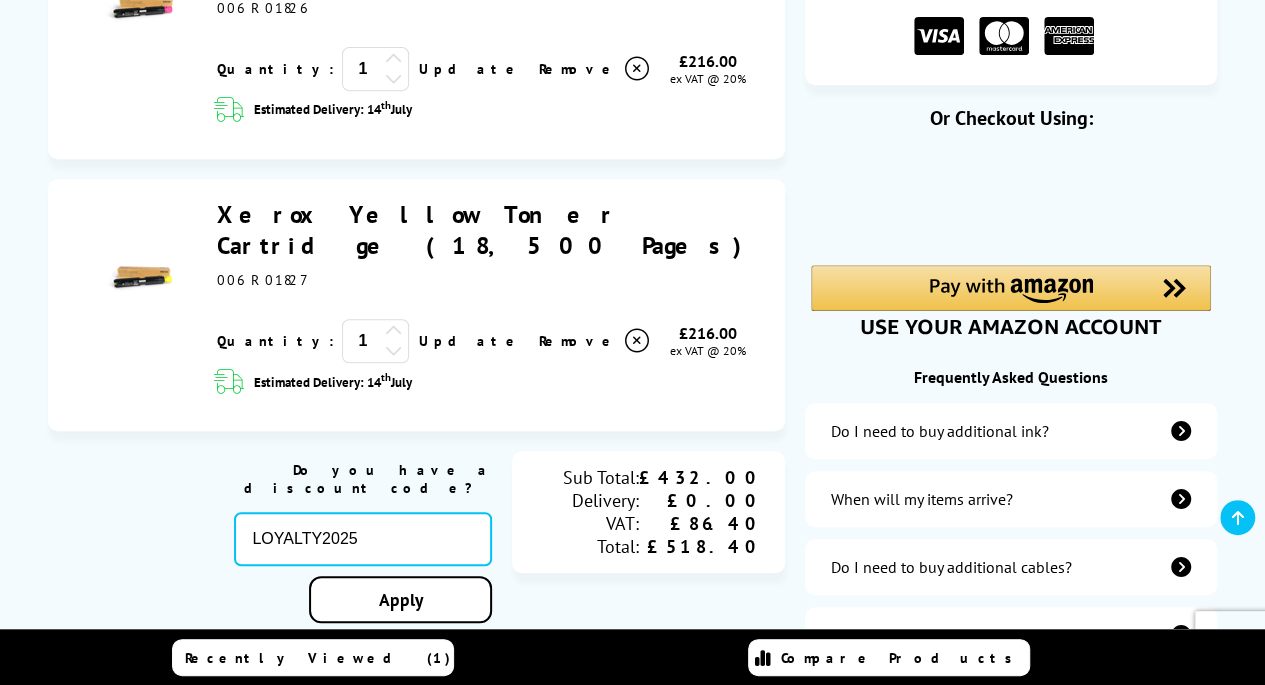 scroll, scrollTop: 400, scrollLeft: 0, axis: vertical 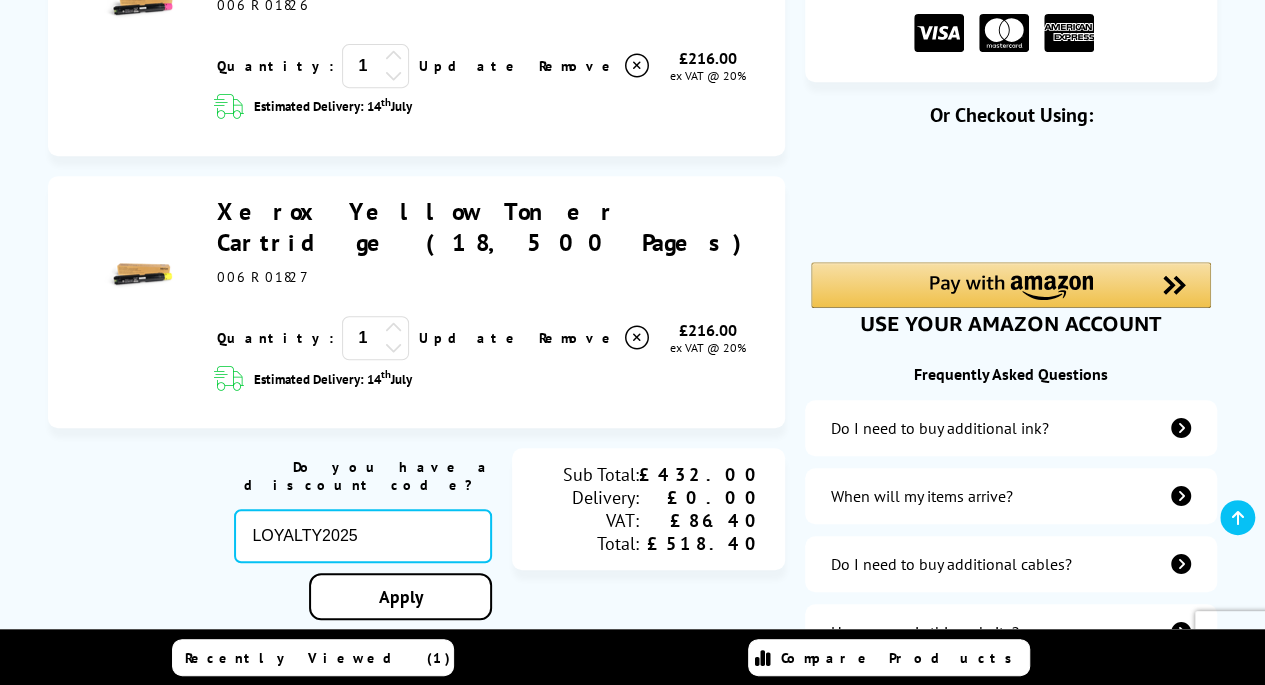 click on "Apply" at bounding box center (400, 596) 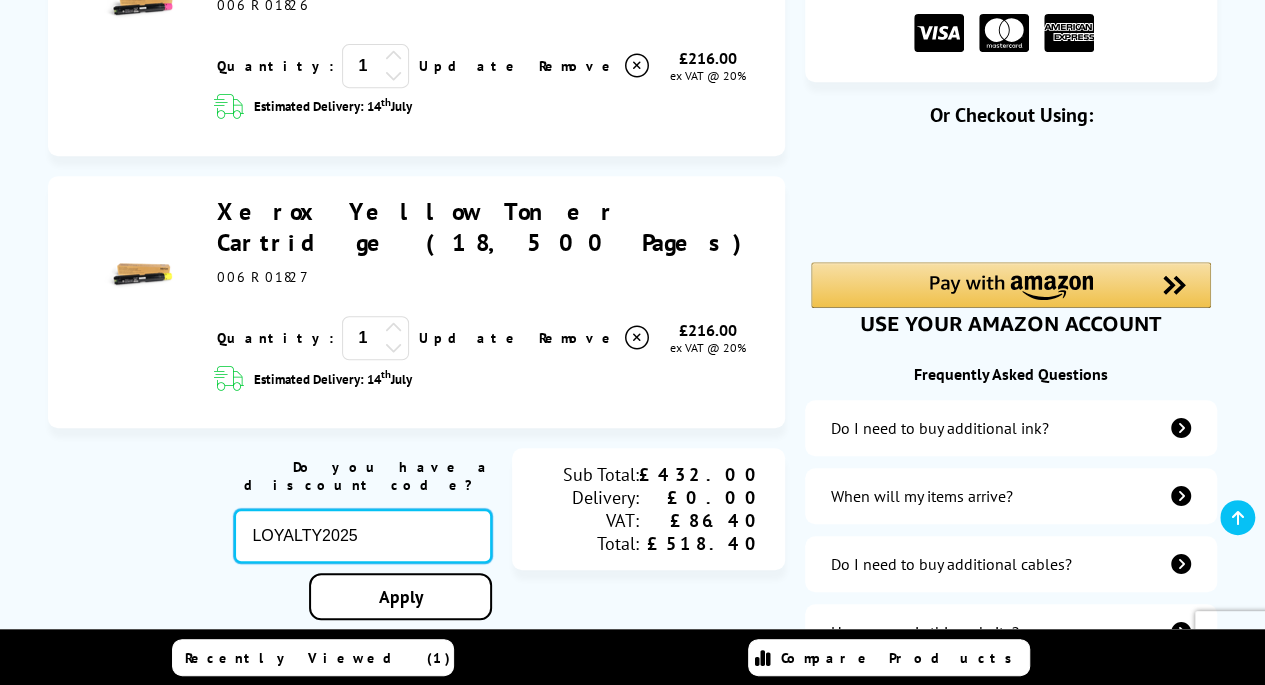drag, startPoint x: 389, startPoint y: 451, endPoint x: 0, endPoint y: 422, distance: 390.07947 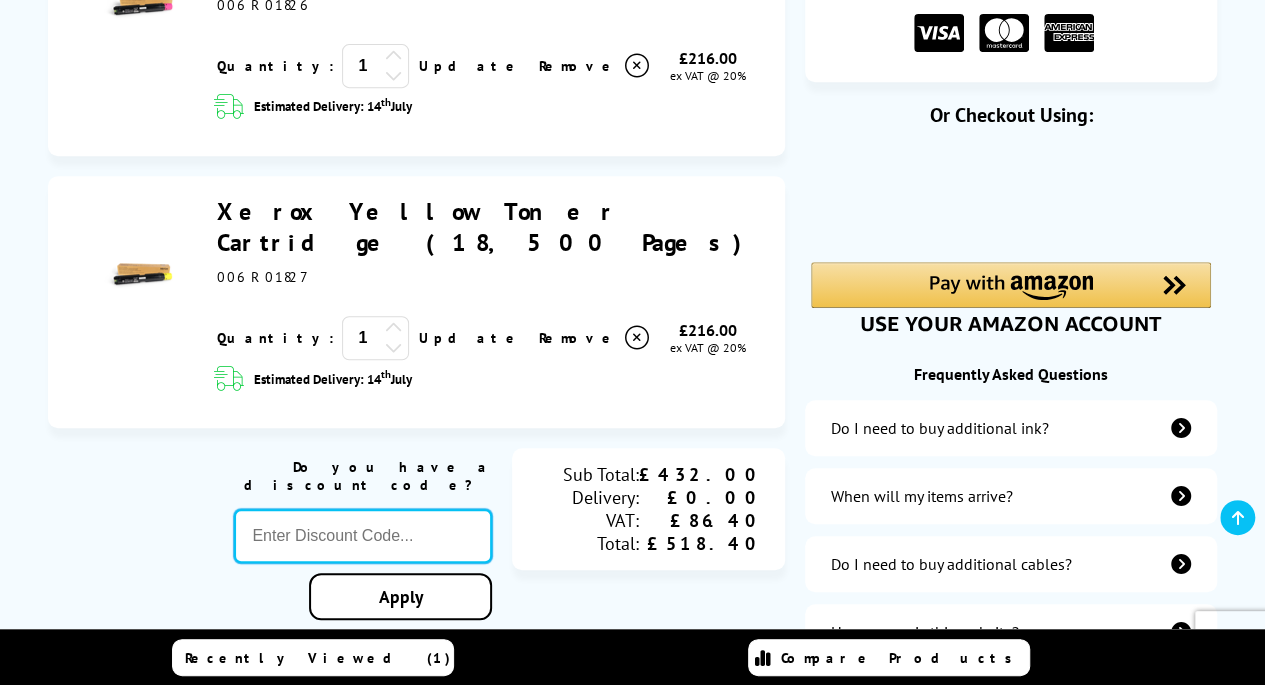 paste on "SELECT10" 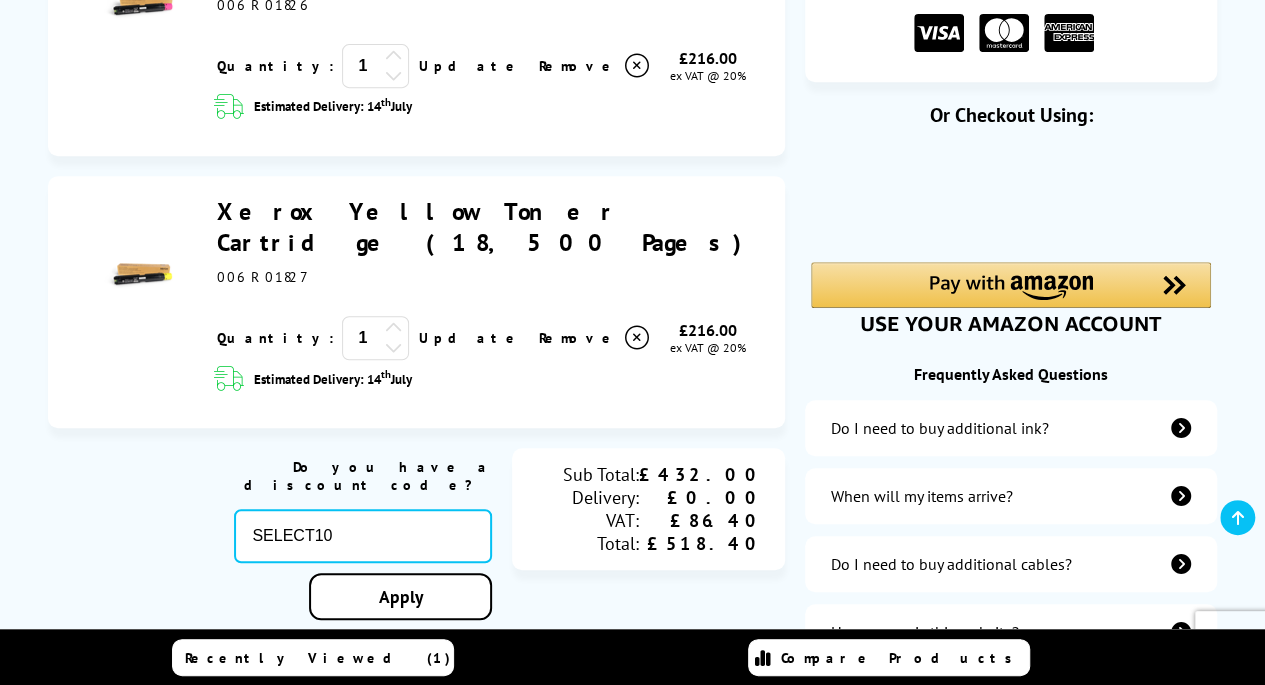 click on "Apply" at bounding box center [400, 596] 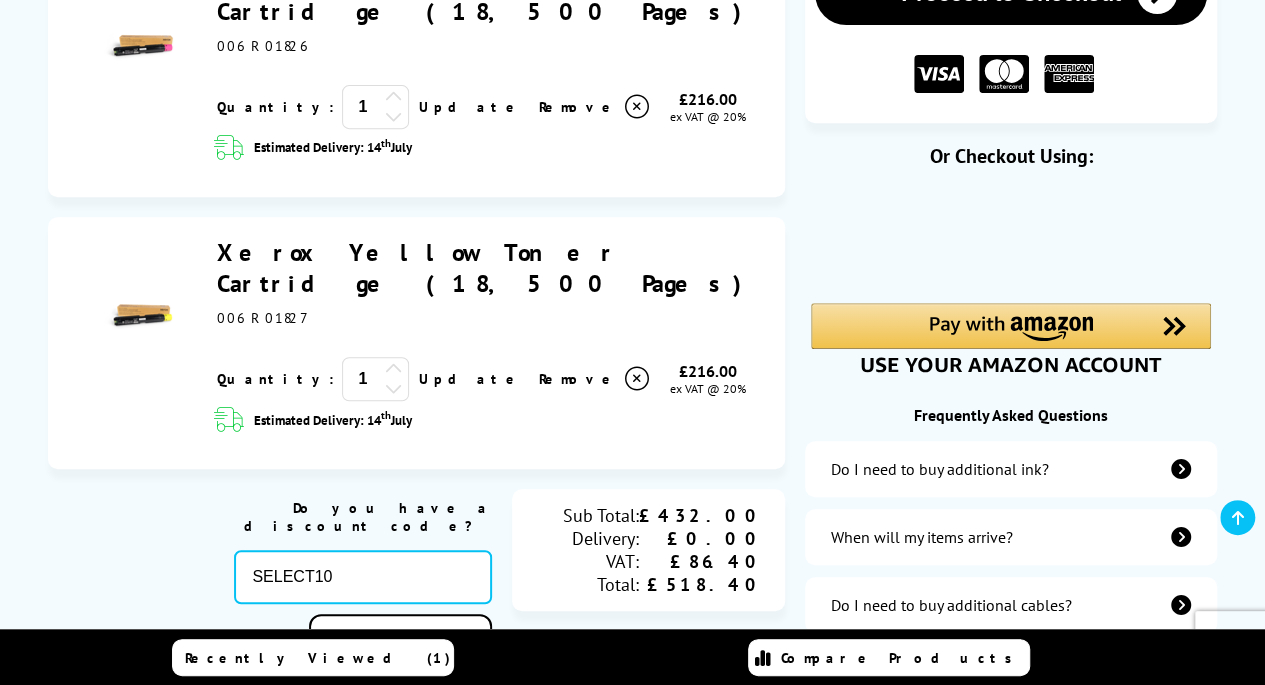 scroll, scrollTop: 400, scrollLeft: 0, axis: vertical 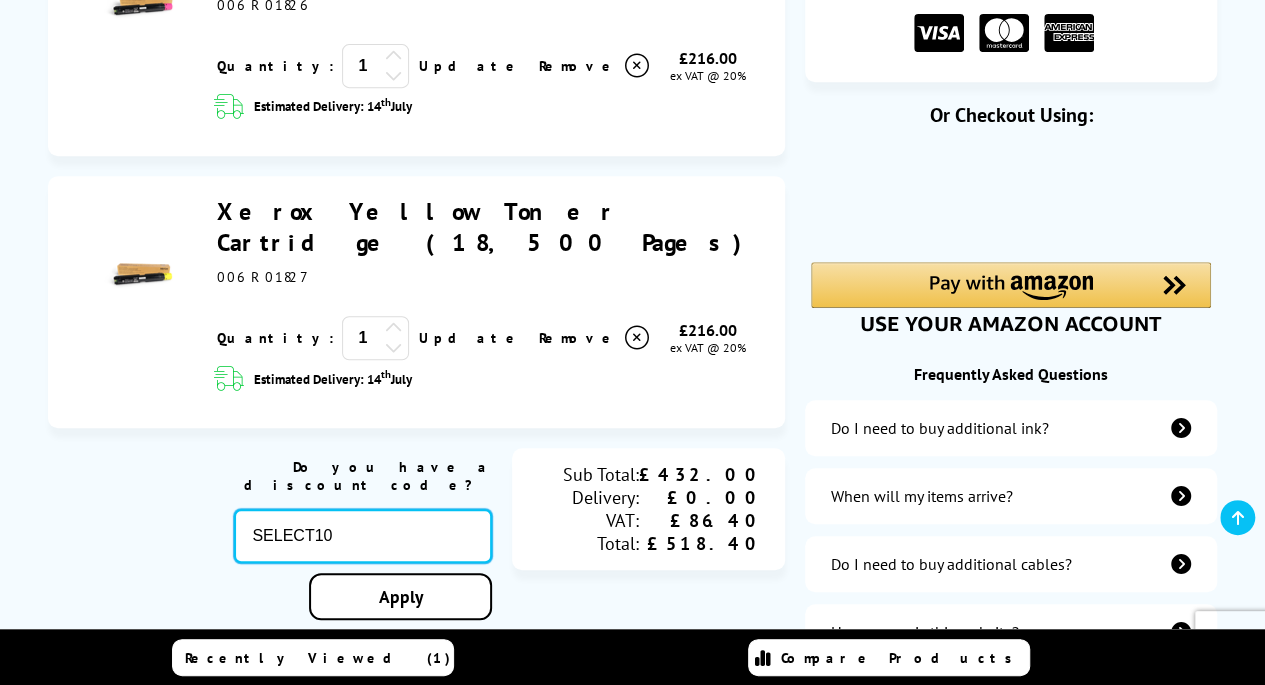 drag, startPoint x: 349, startPoint y: 453, endPoint x: 22, endPoint y: 444, distance: 327.12384 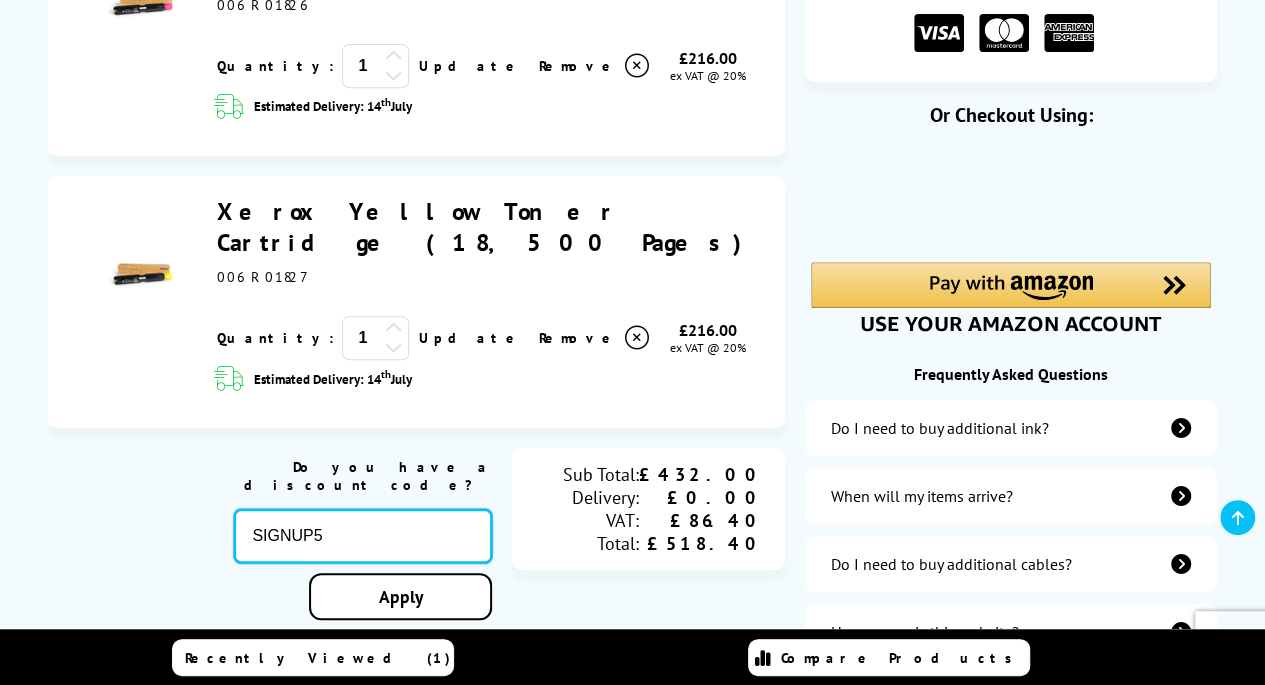 type on "SIGNUP5" 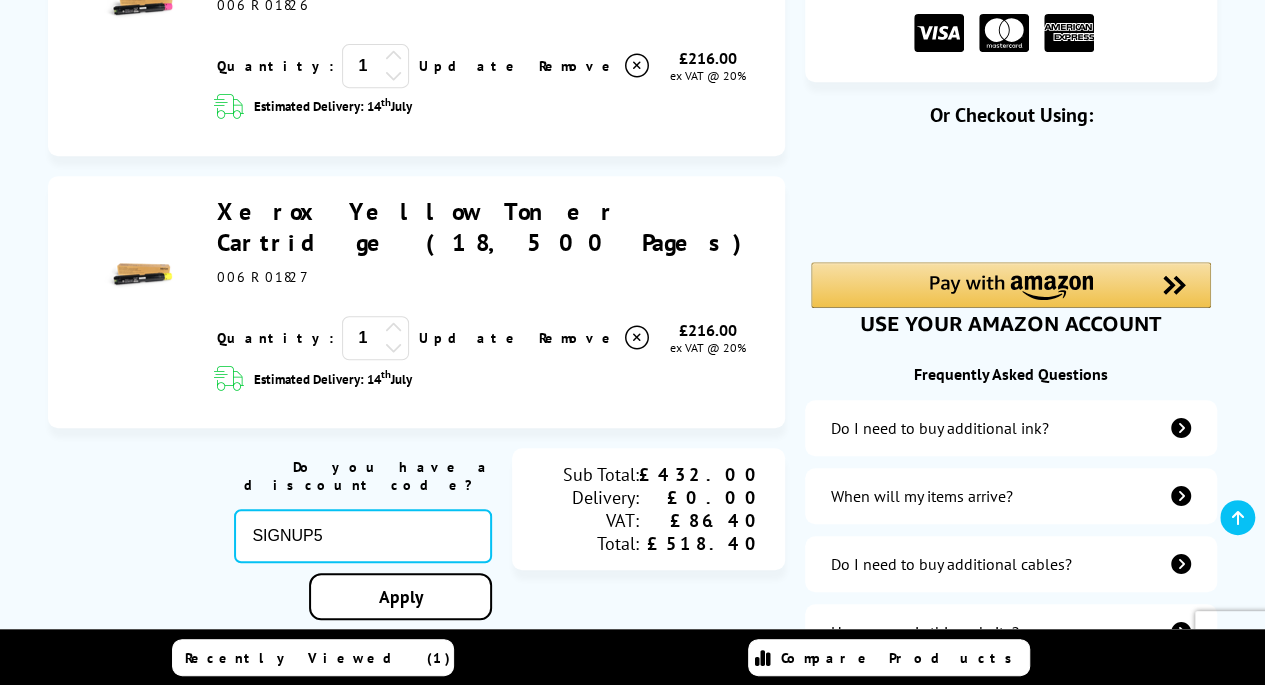 click on "Apply" at bounding box center [400, 596] 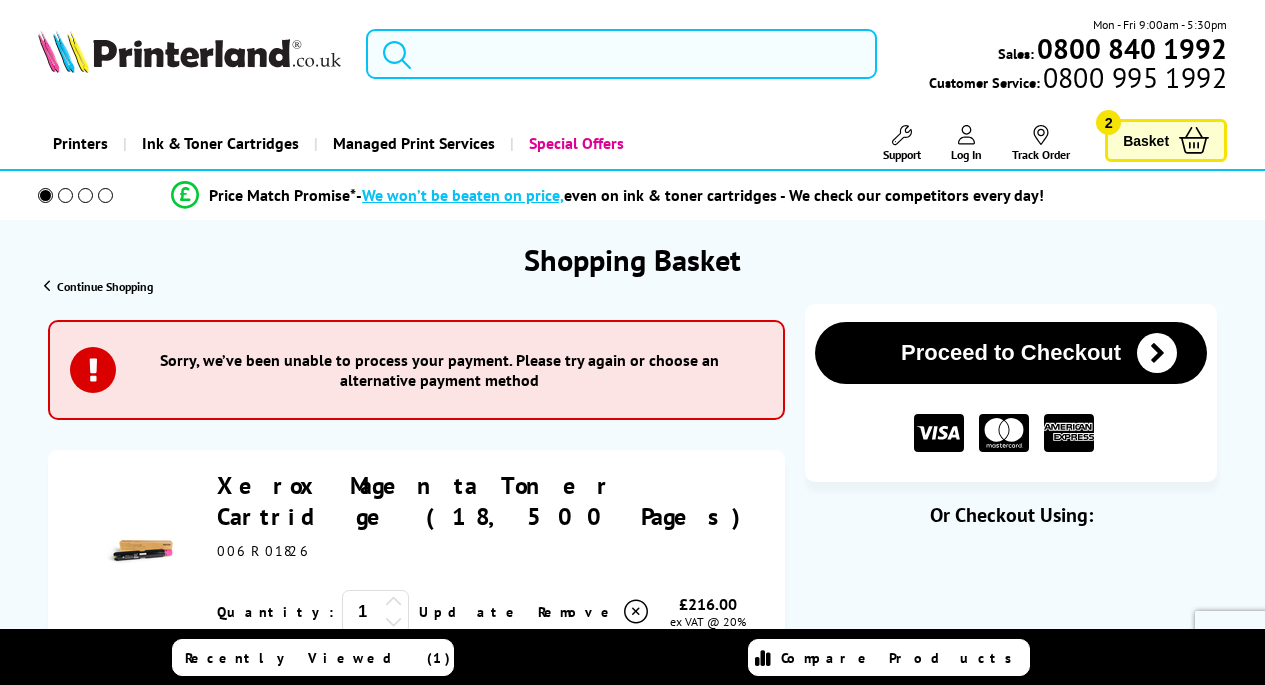 scroll, scrollTop: 0, scrollLeft: 0, axis: both 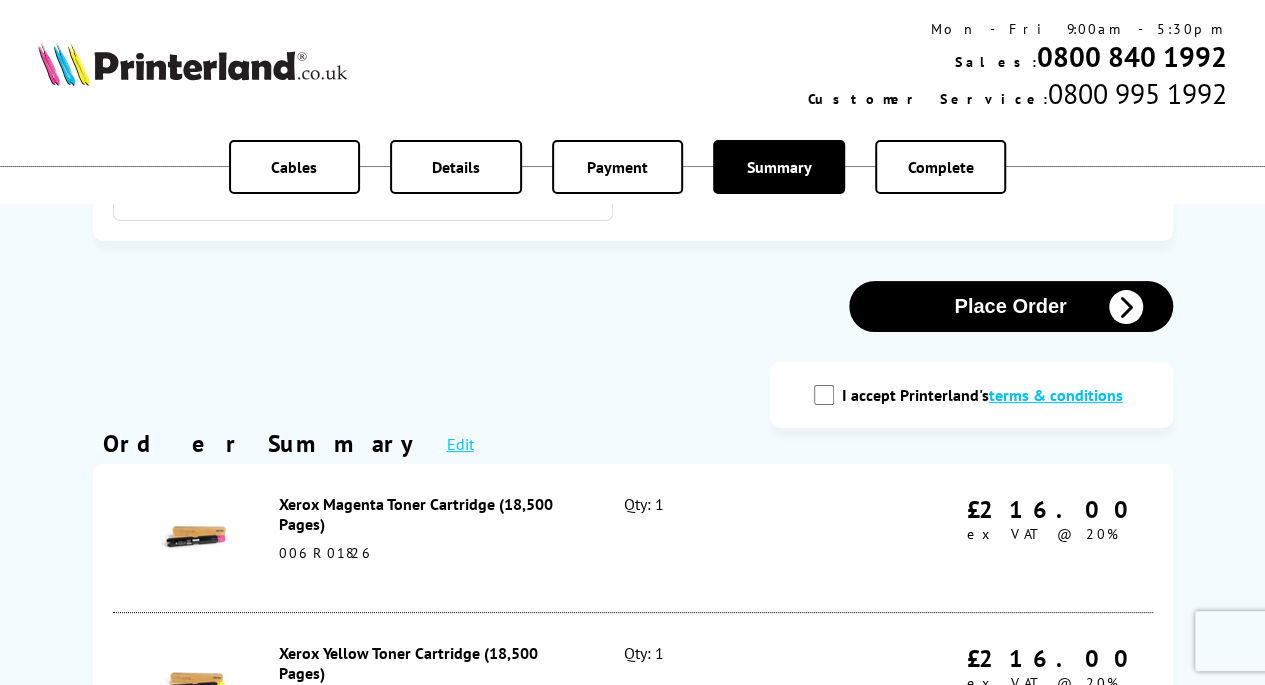 click on "I accept Printerland's  terms & conditions" at bounding box center (824, 395) 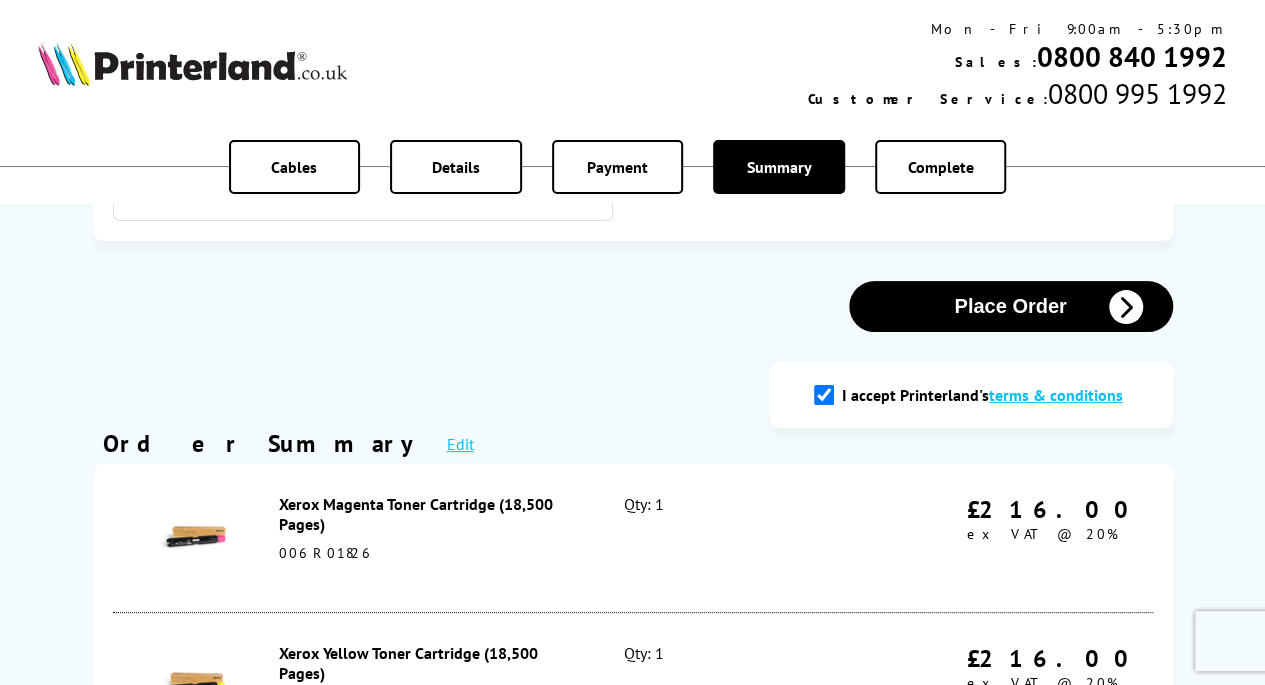 click on "Place Order" at bounding box center (1011, 306) 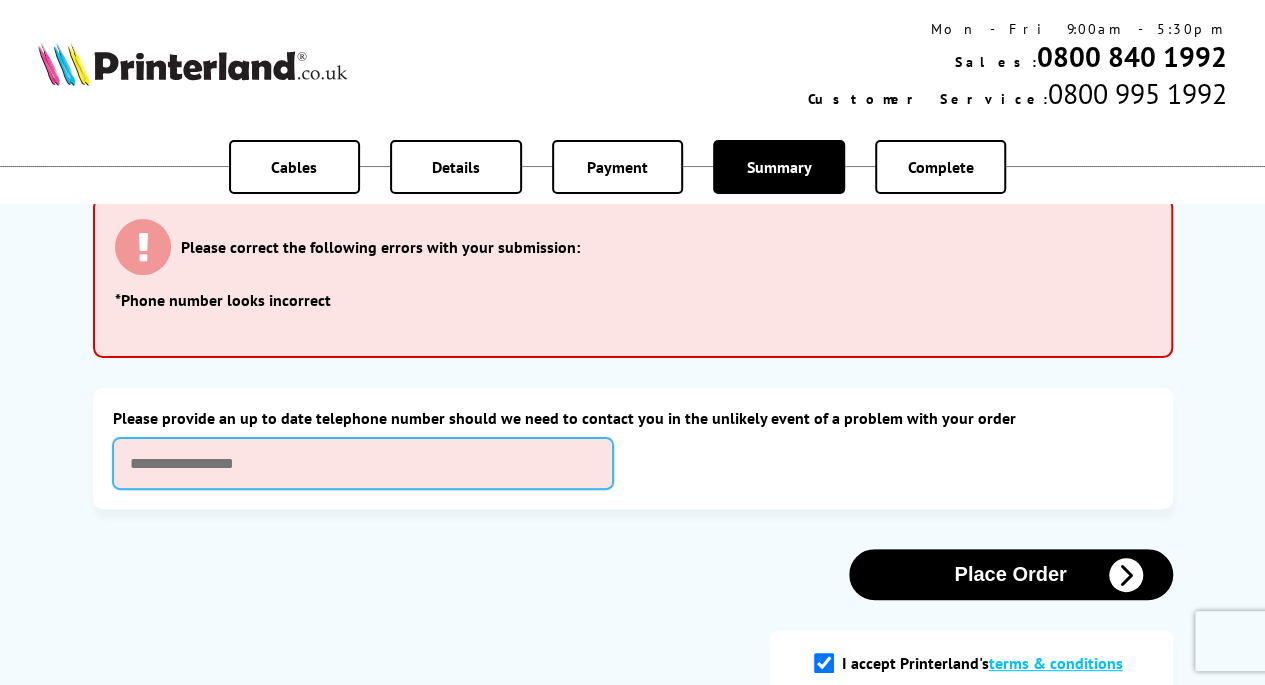 scroll, scrollTop: 0, scrollLeft: 0, axis: both 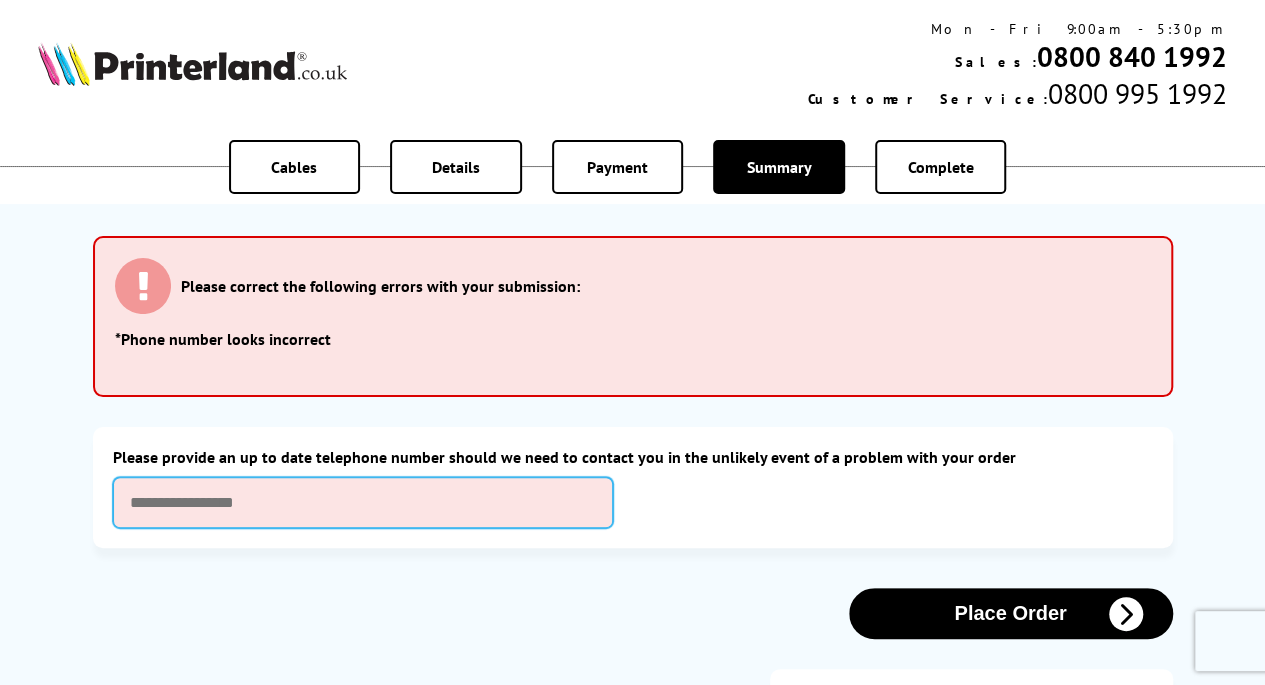 click at bounding box center [363, 502] 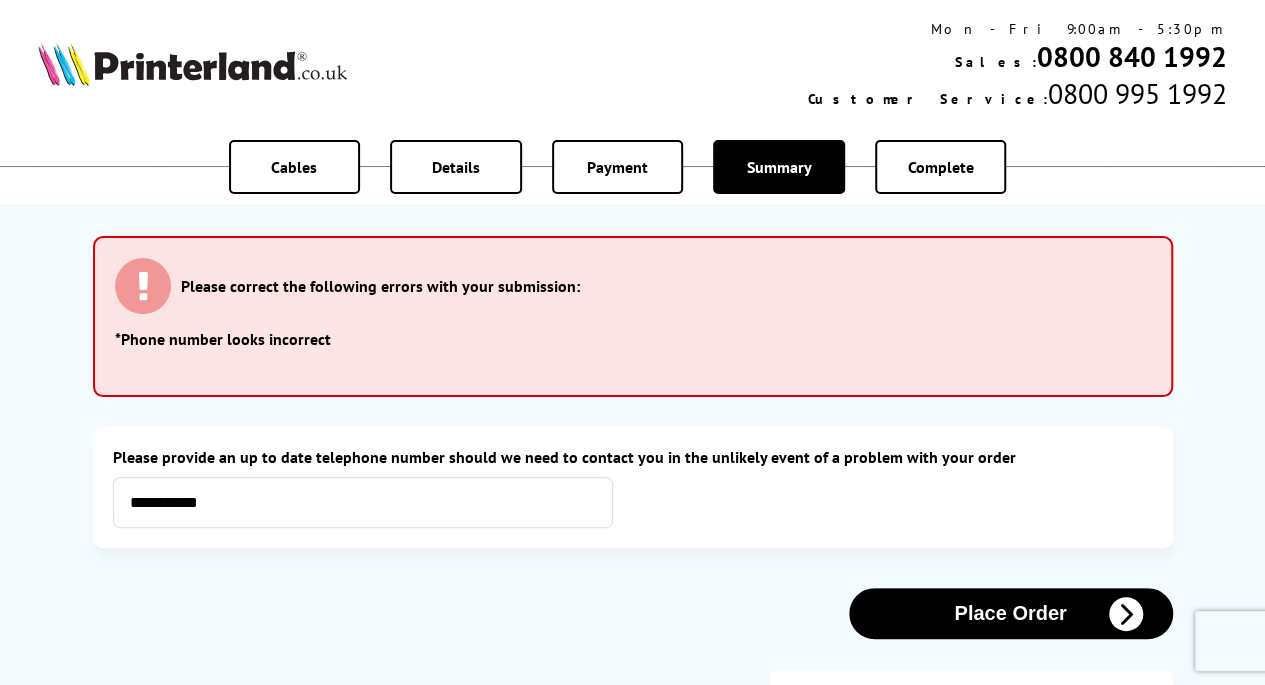 click on "Place Order" at bounding box center (1011, 613) 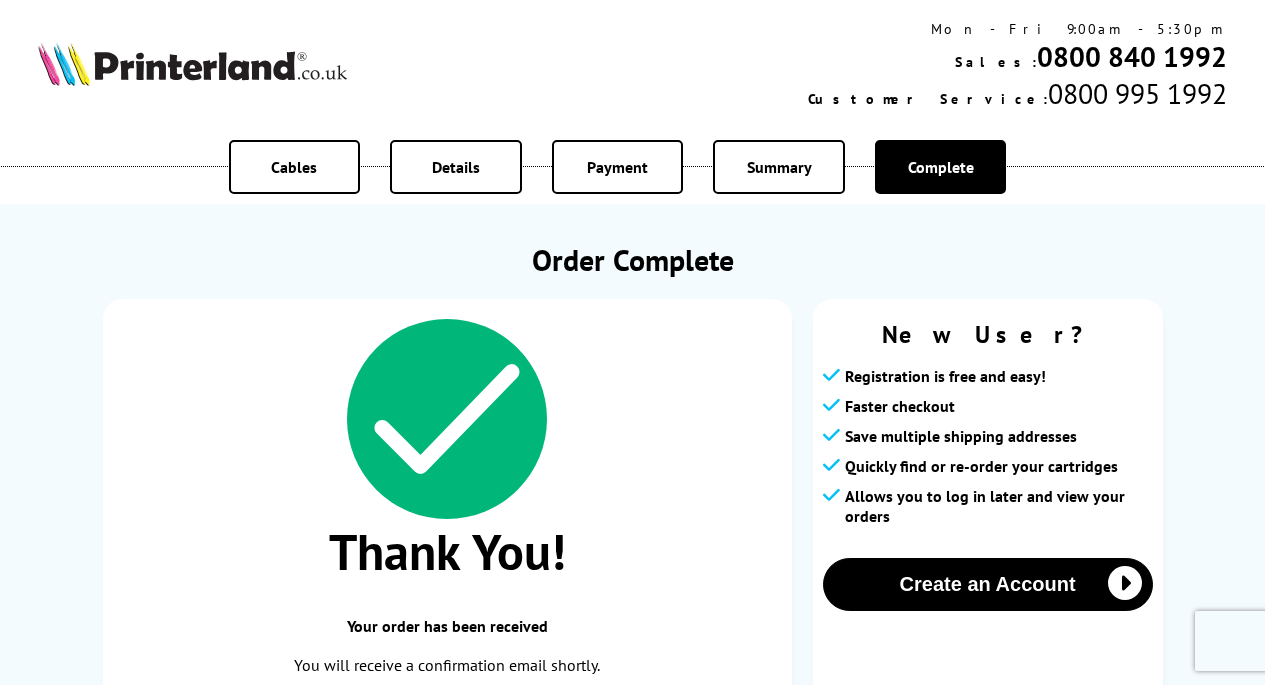 scroll, scrollTop: 0, scrollLeft: 0, axis: both 